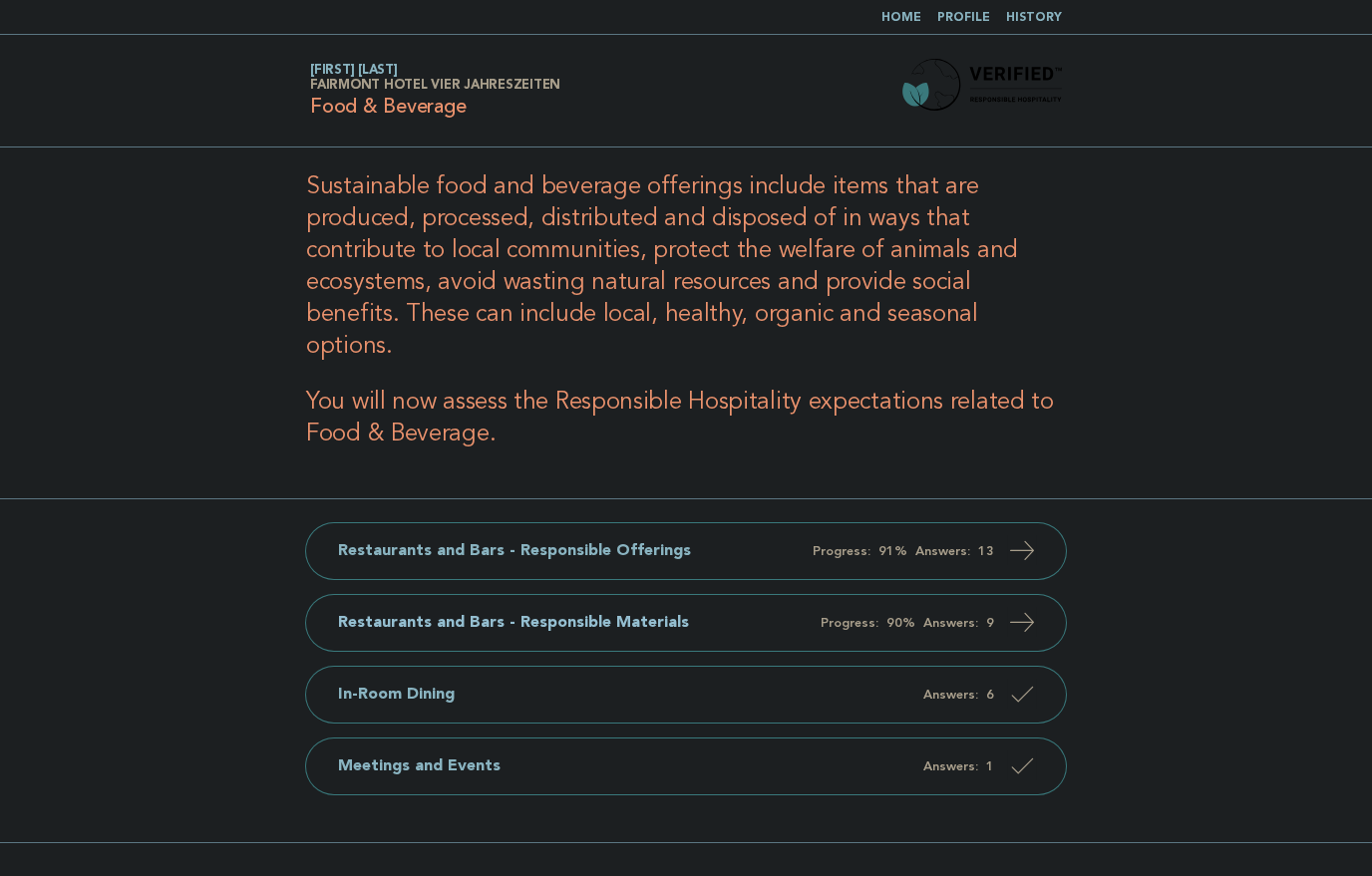 scroll, scrollTop: 0, scrollLeft: 0, axis: both 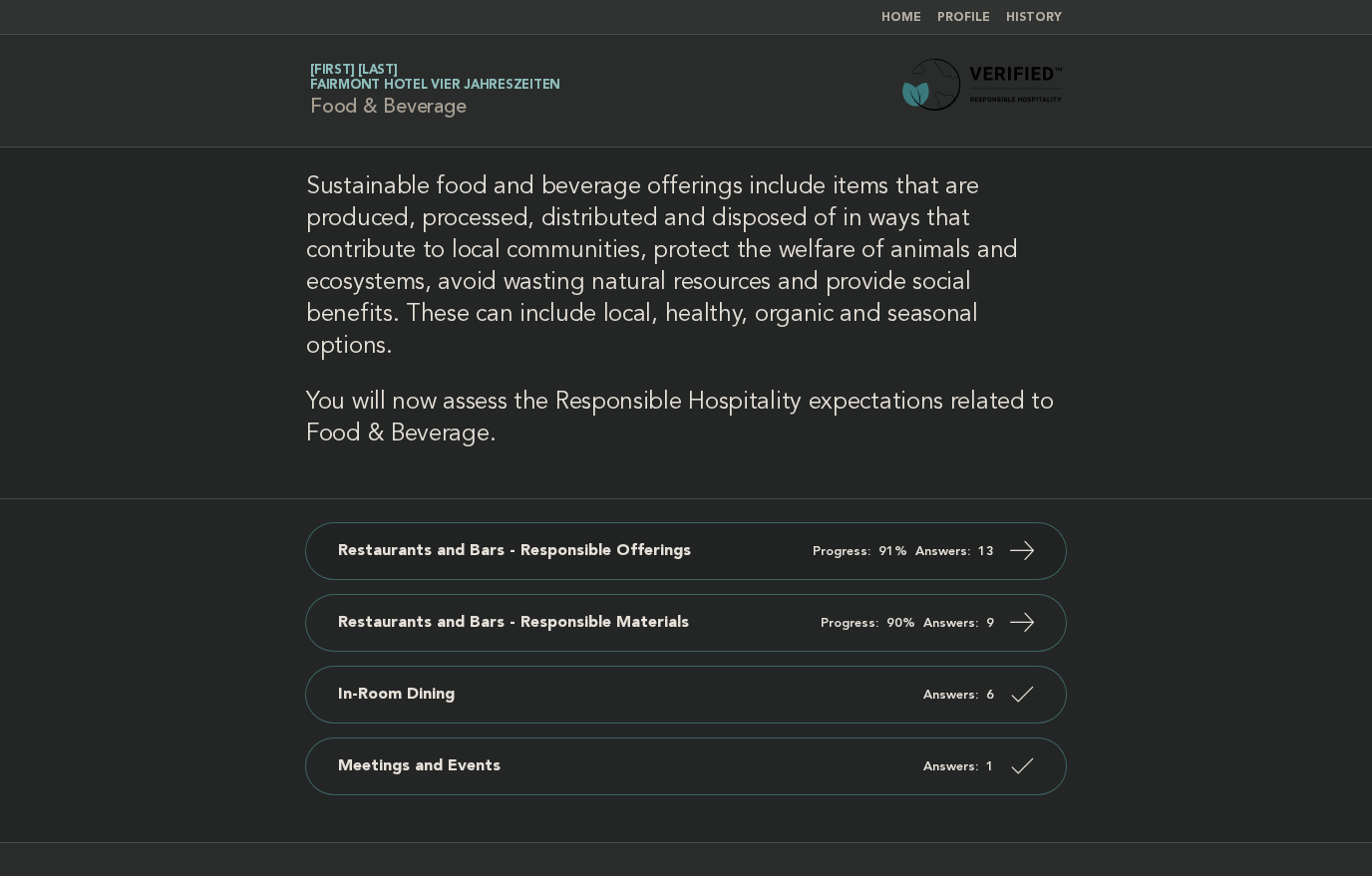 click on "Restaurants and Bars - Responsible Offerings
Progress:
91%
Answers:
13" at bounding box center [686, 551] 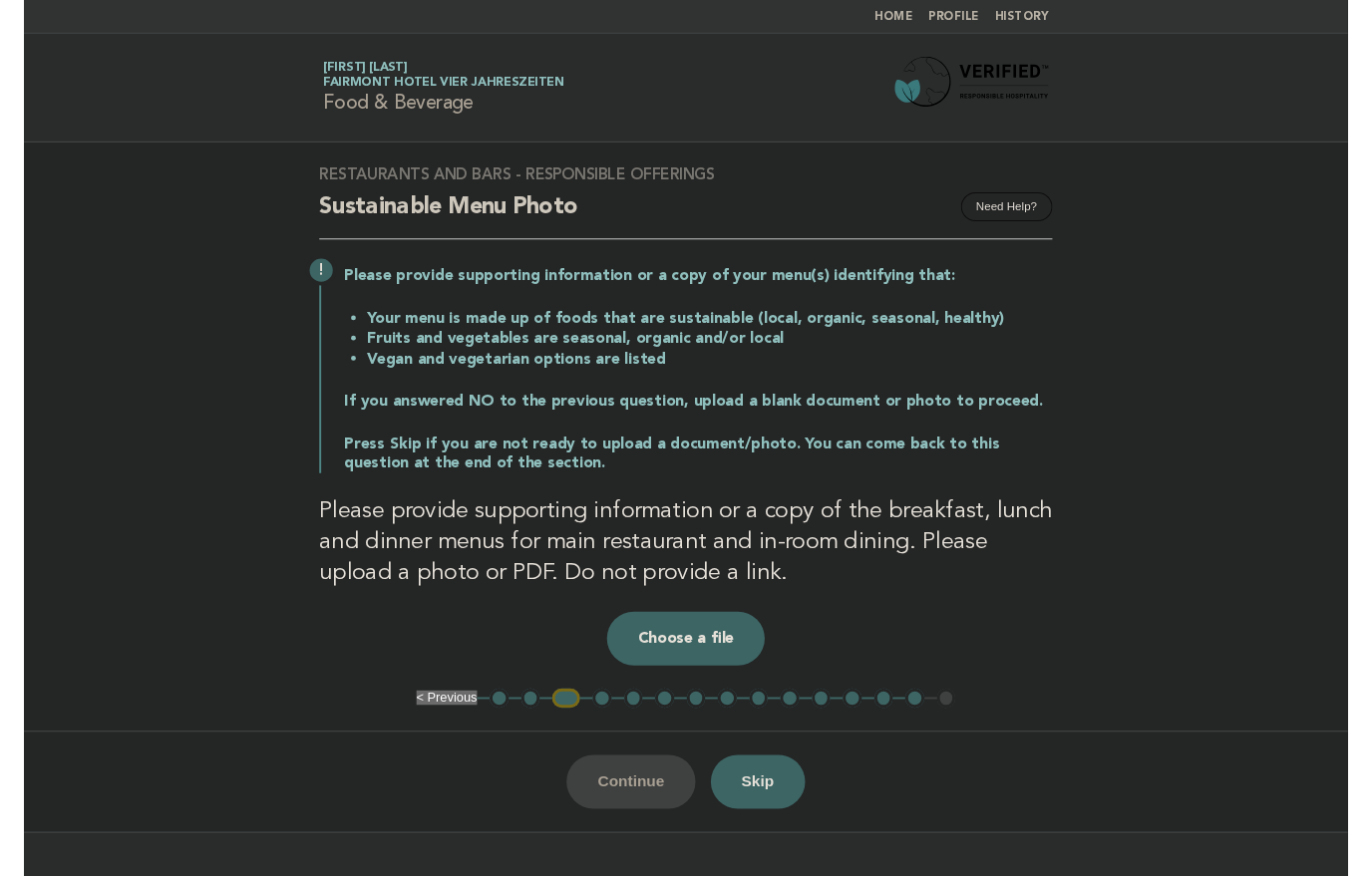 scroll, scrollTop: 32, scrollLeft: 0, axis: vertical 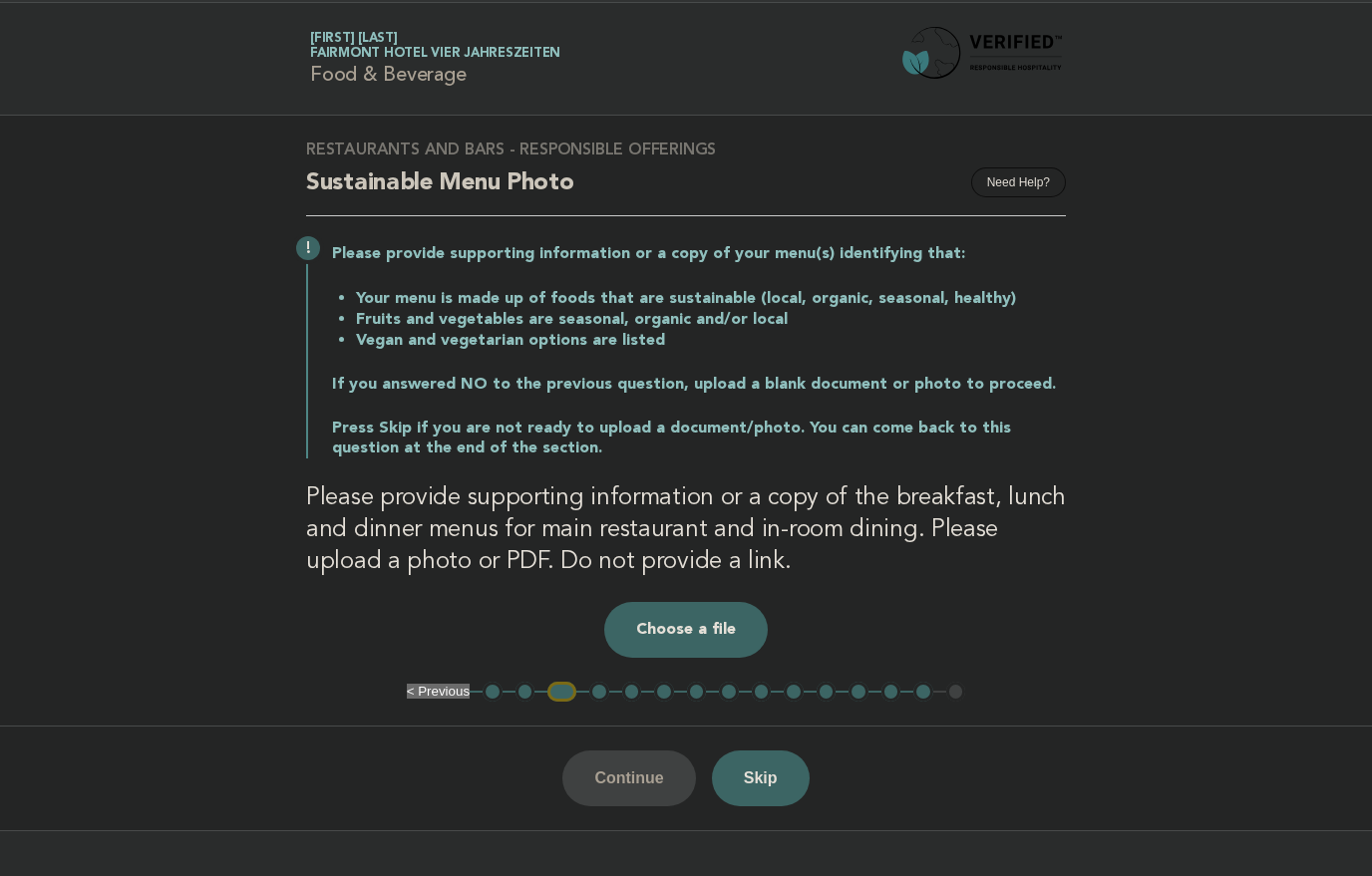 click on "Choose a file" at bounding box center (686, 630) 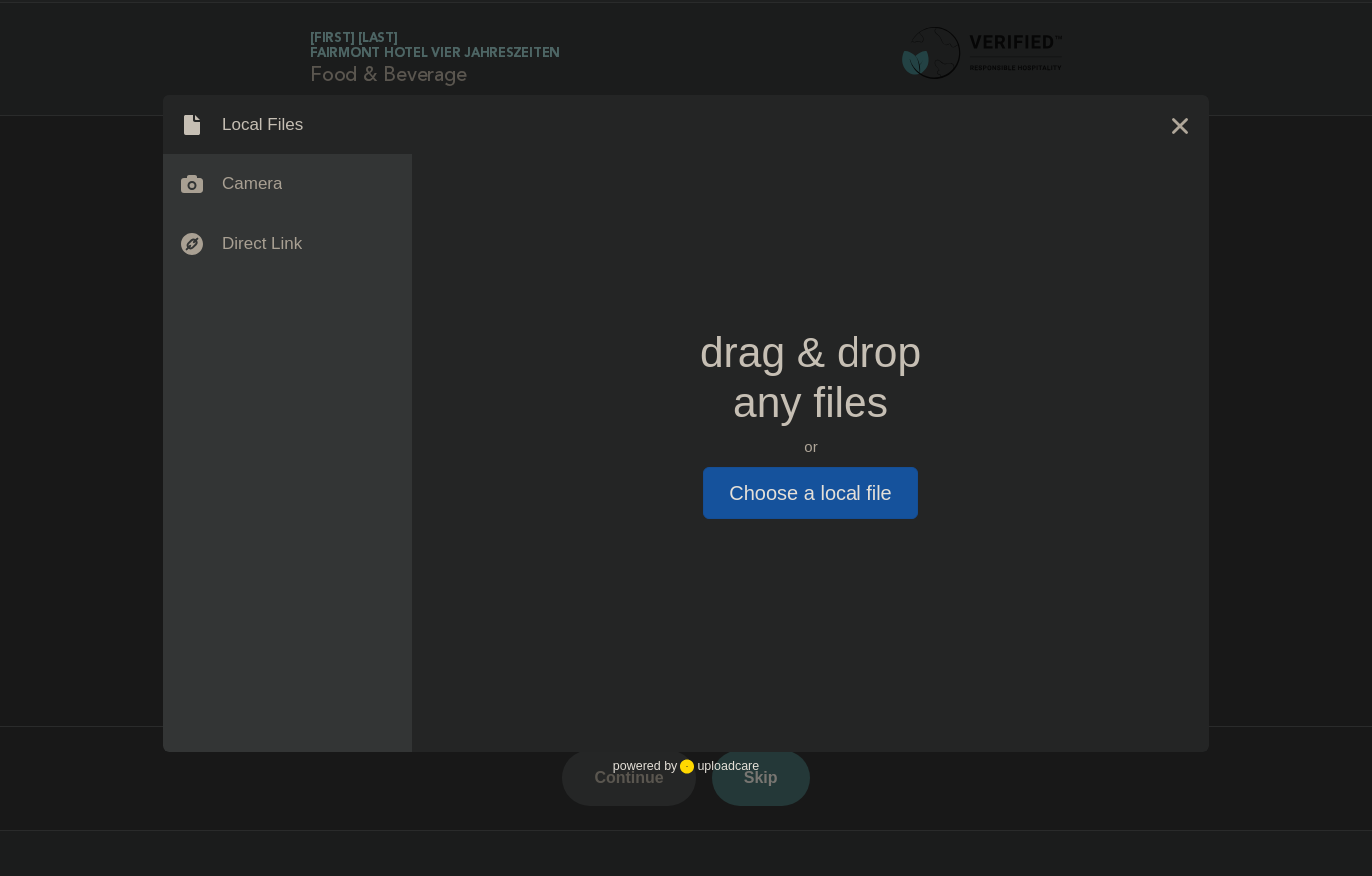click on "Choose a local file" at bounding box center [810, 493] 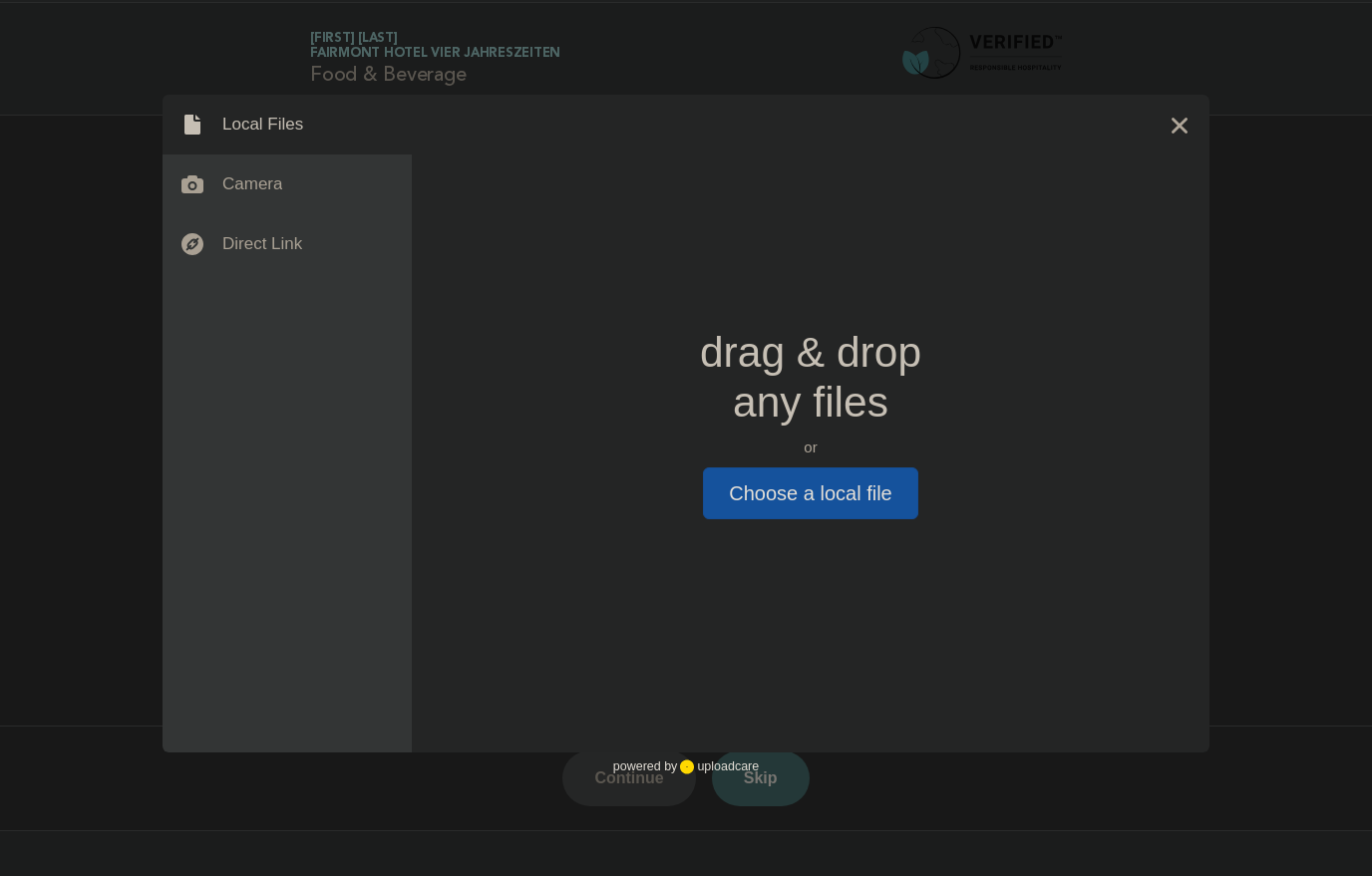 click on "Choose a local file" at bounding box center (810, 493) 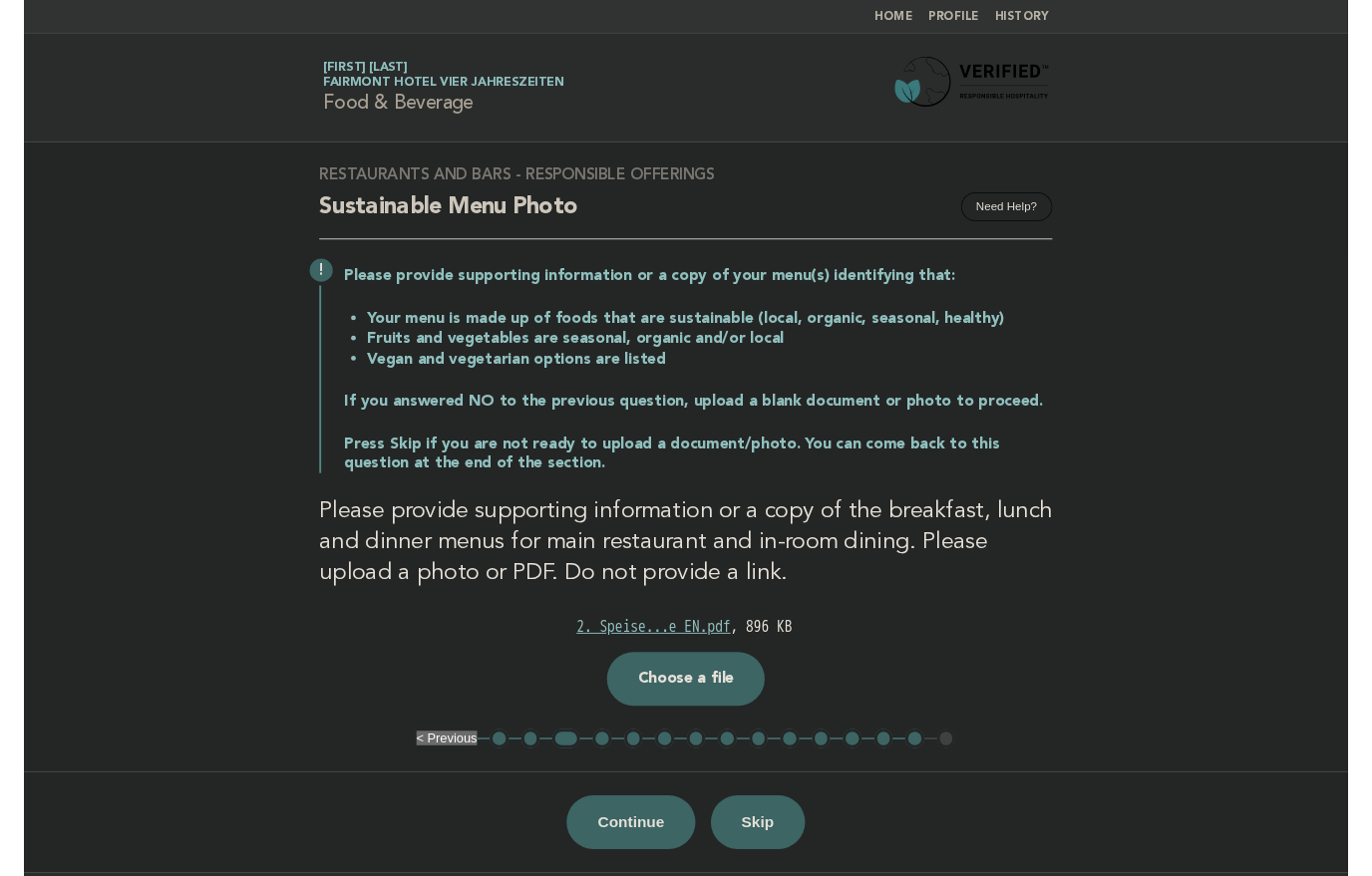 scroll, scrollTop: 32, scrollLeft: 0, axis: vertical 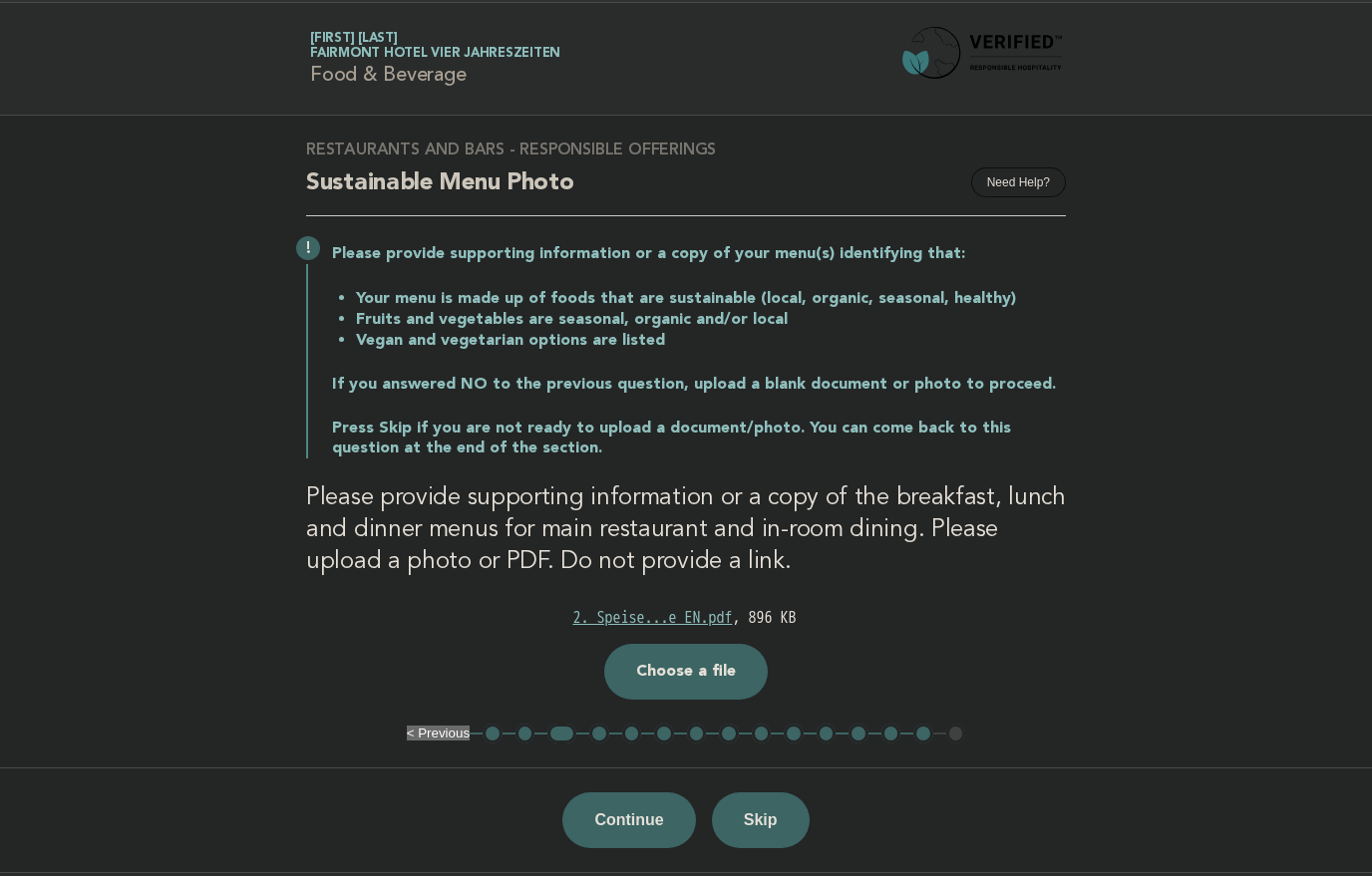 click on "Choose a file" at bounding box center [686, 672] 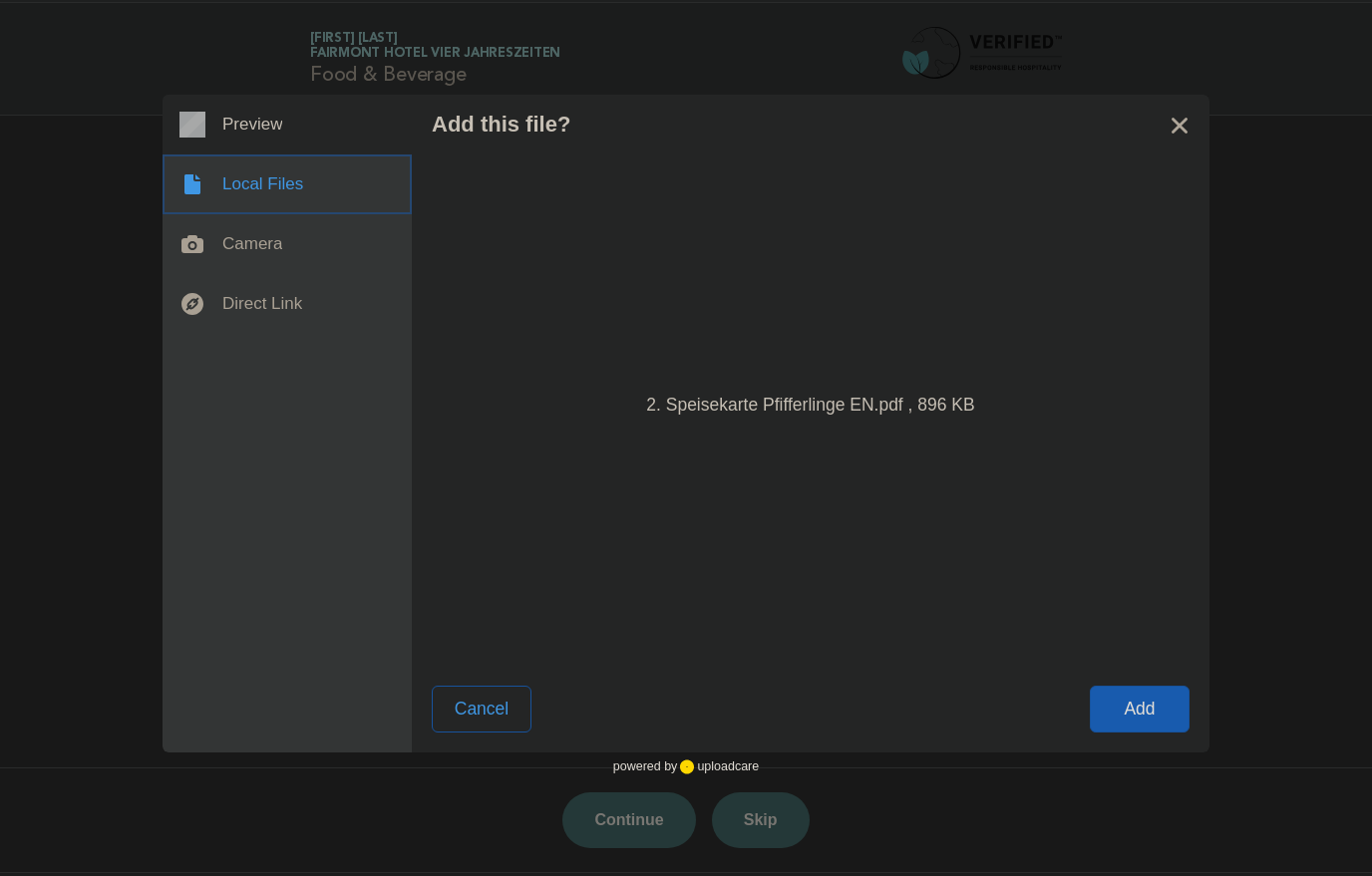 click at bounding box center (287, 184) 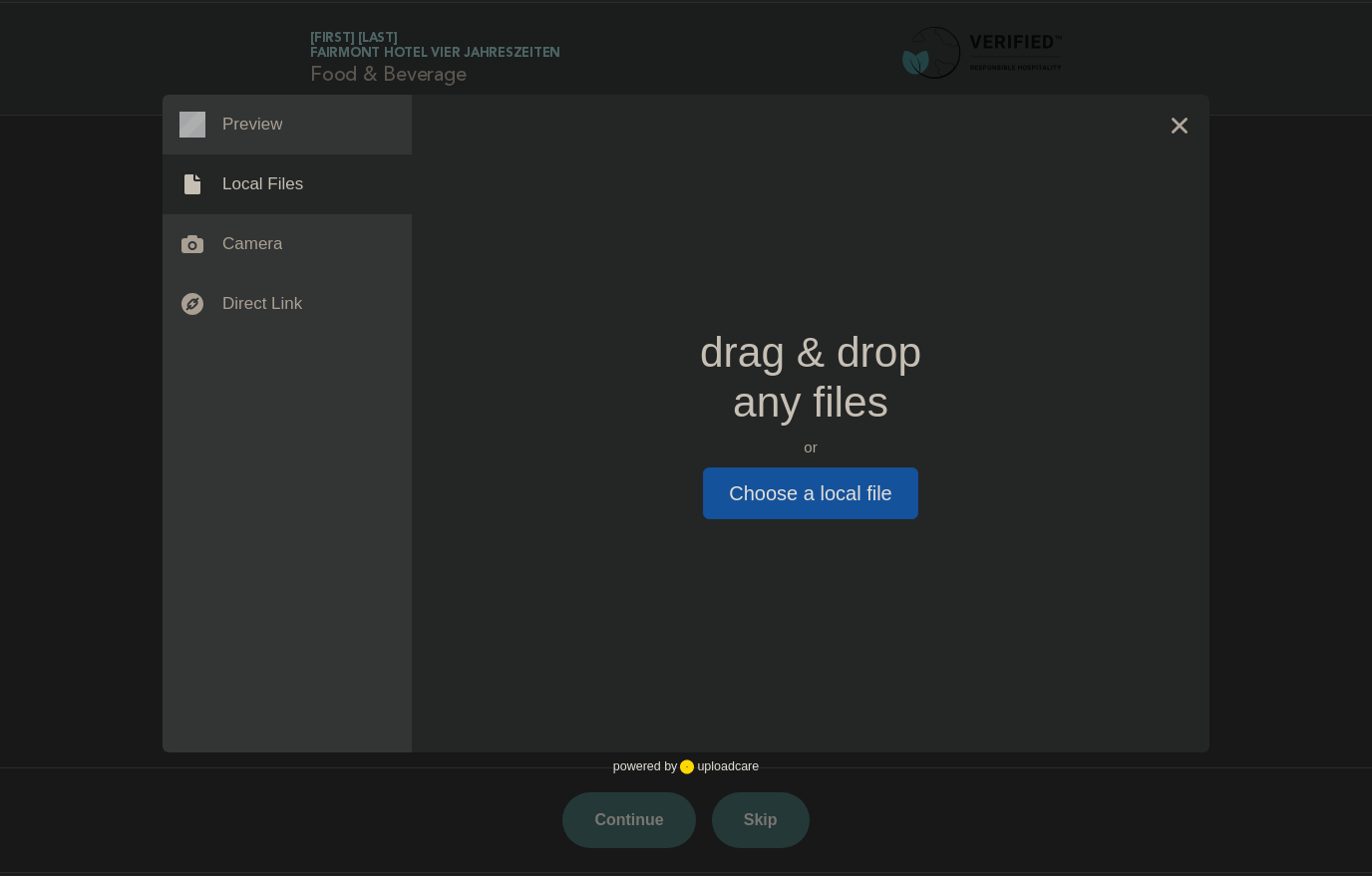 click on "Choose a local file" at bounding box center [810, 493] 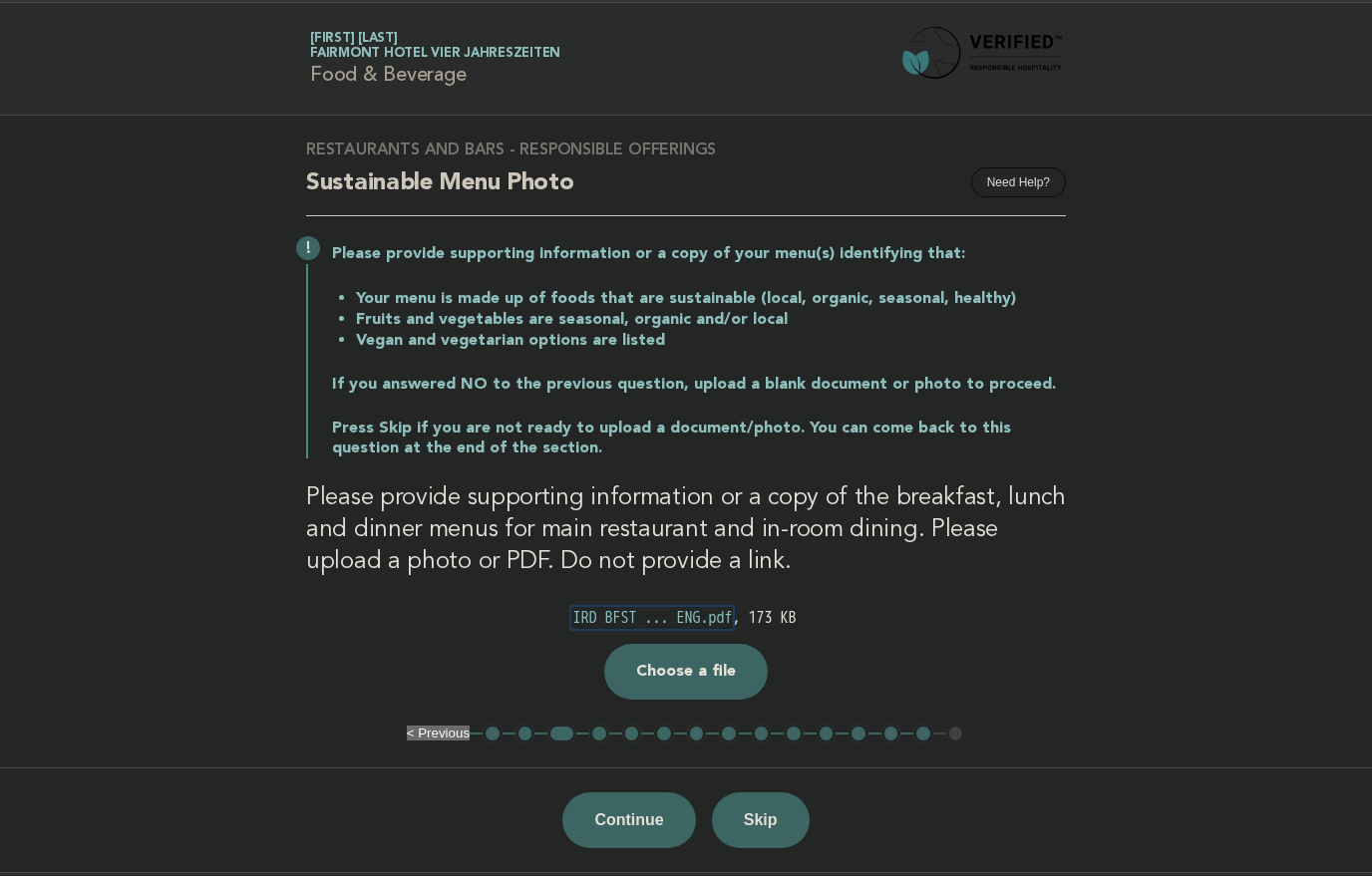 click on "IRD BFST ... ENG.pdf" at bounding box center [652, 618] 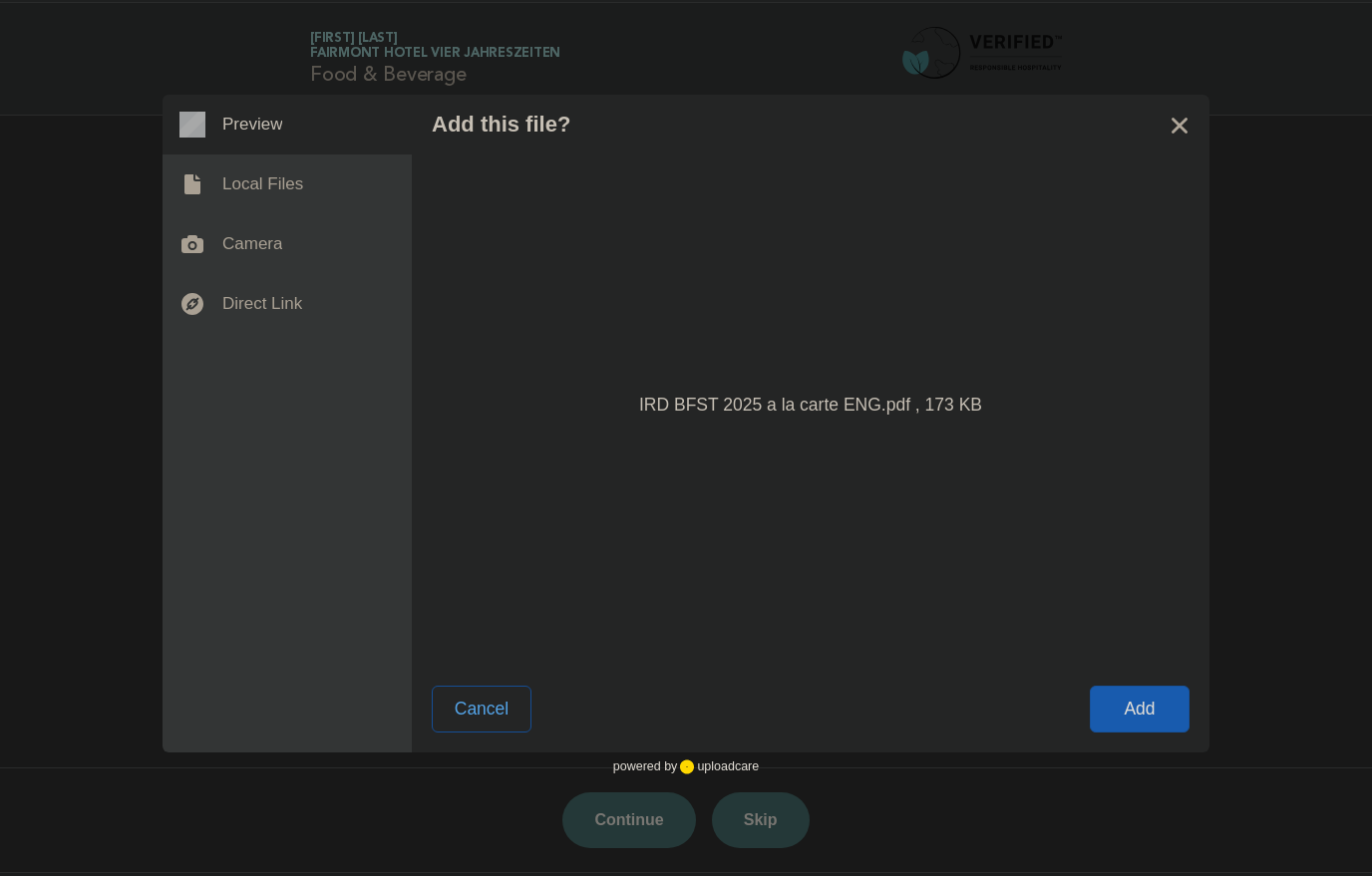 click on "Cancel" at bounding box center (482, 709) 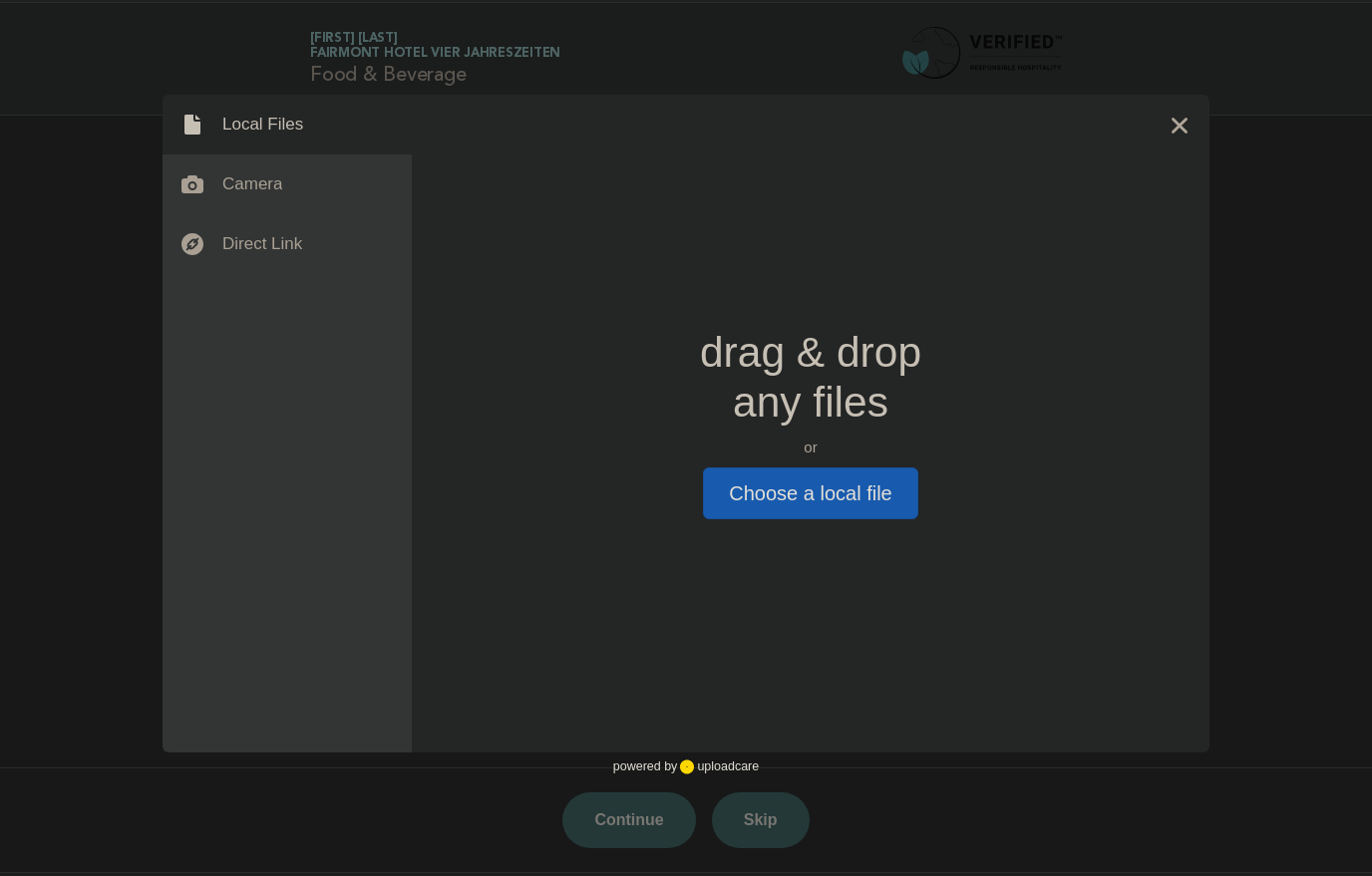click at bounding box center [1180, 125] 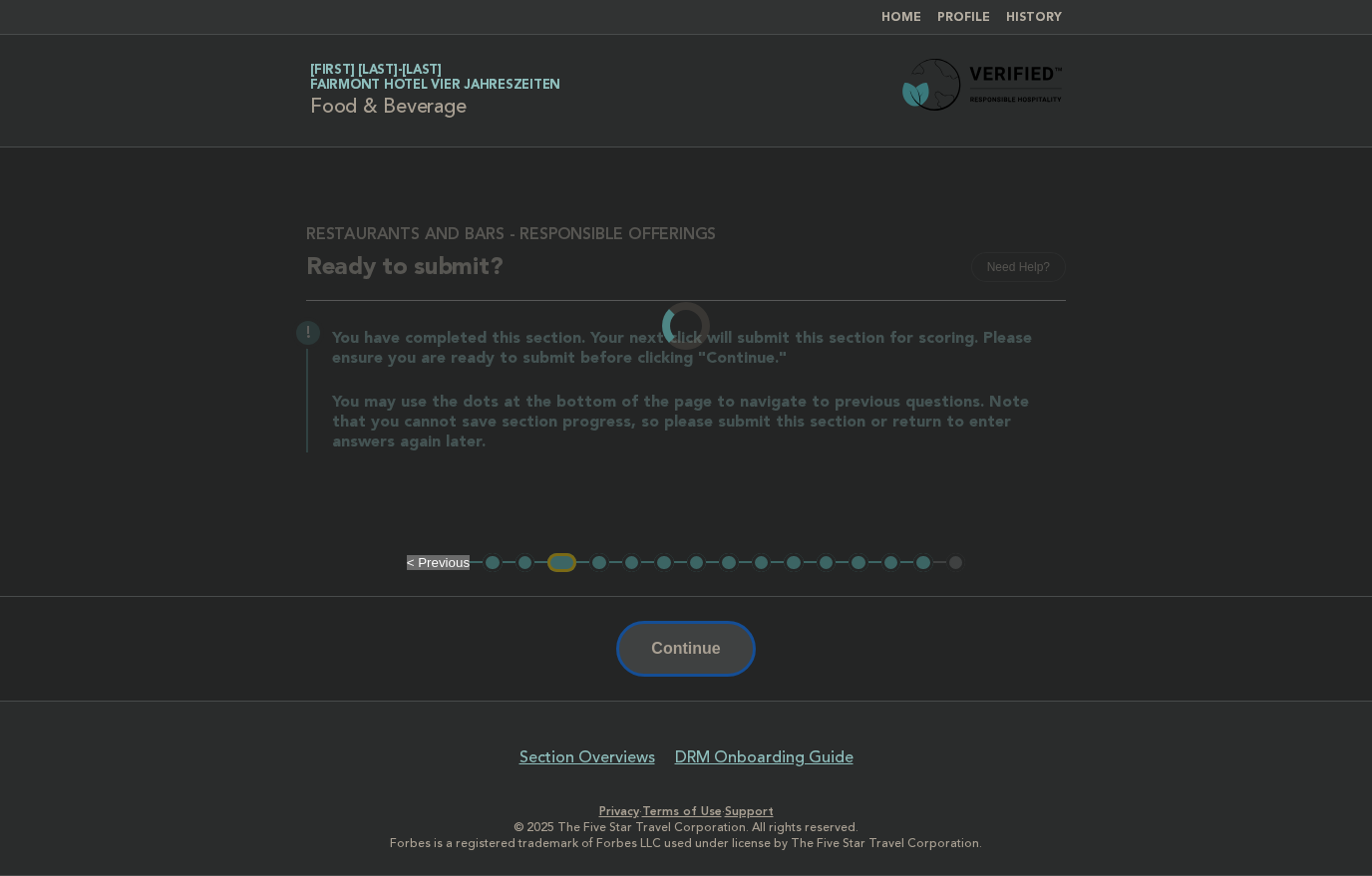 scroll, scrollTop: 0, scrollLeft: 0, axis: both 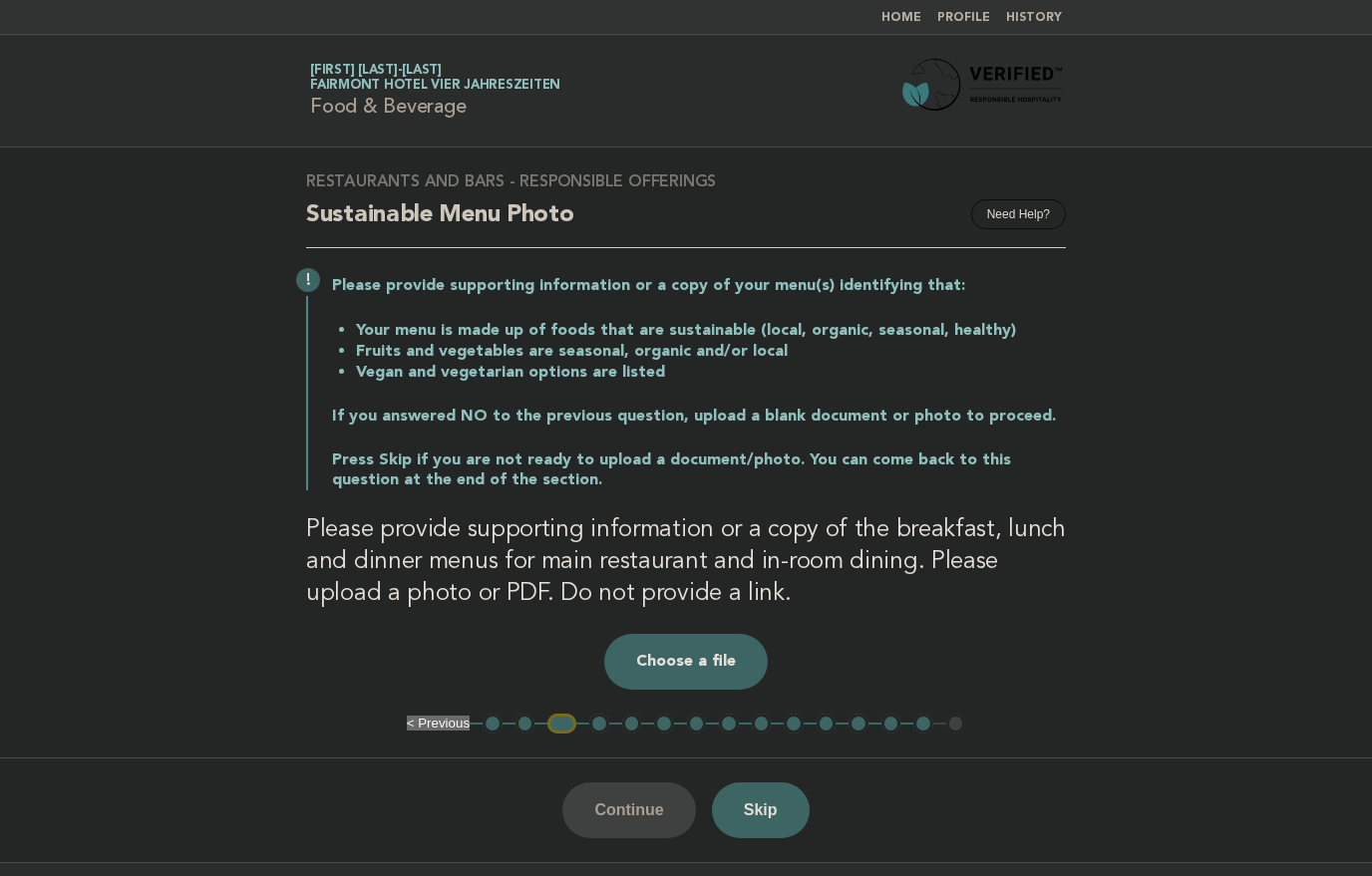 click on "Choose a file" at bounding box center (686, 662) 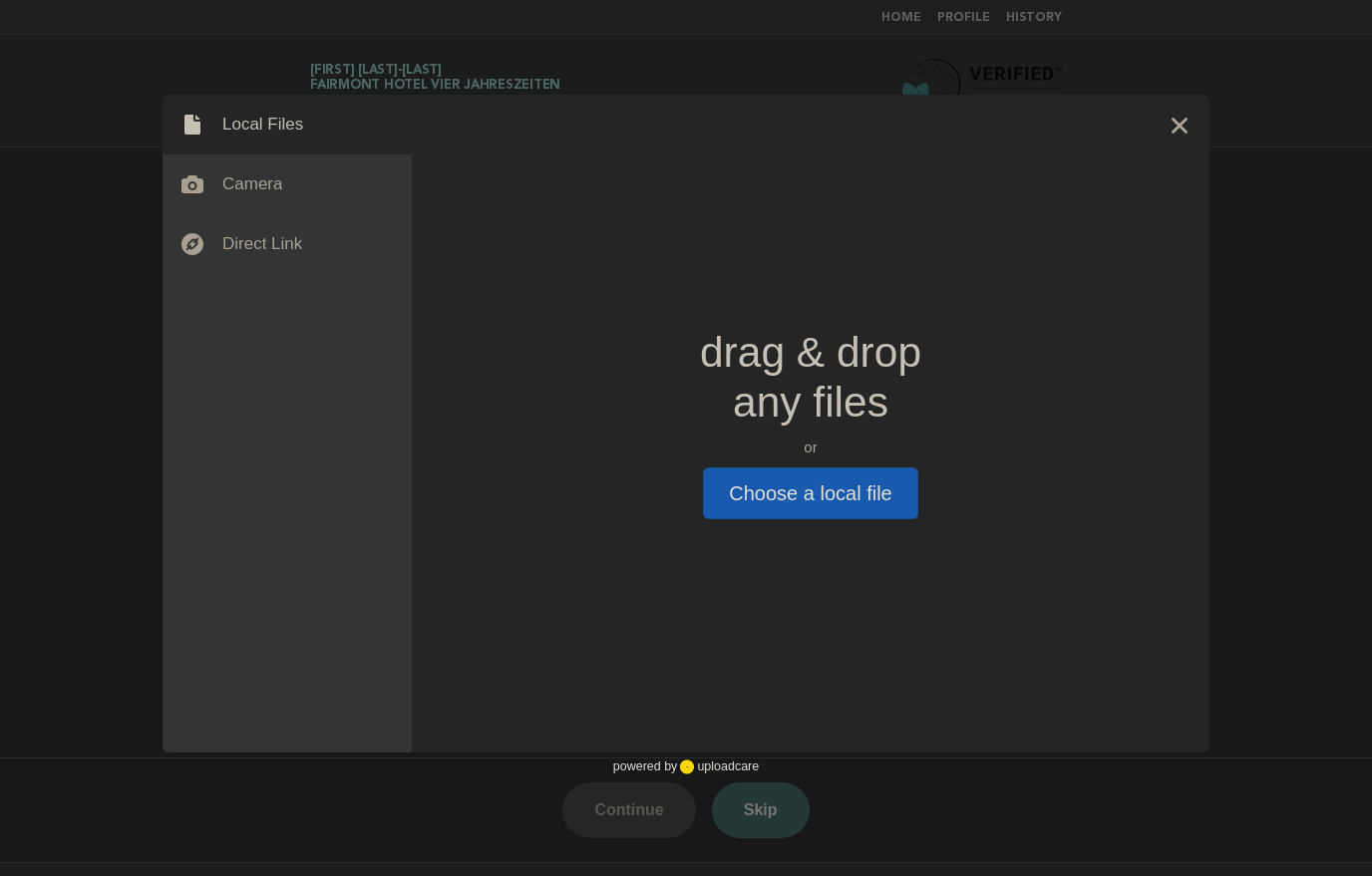 click at bounding box center (1180, 125) 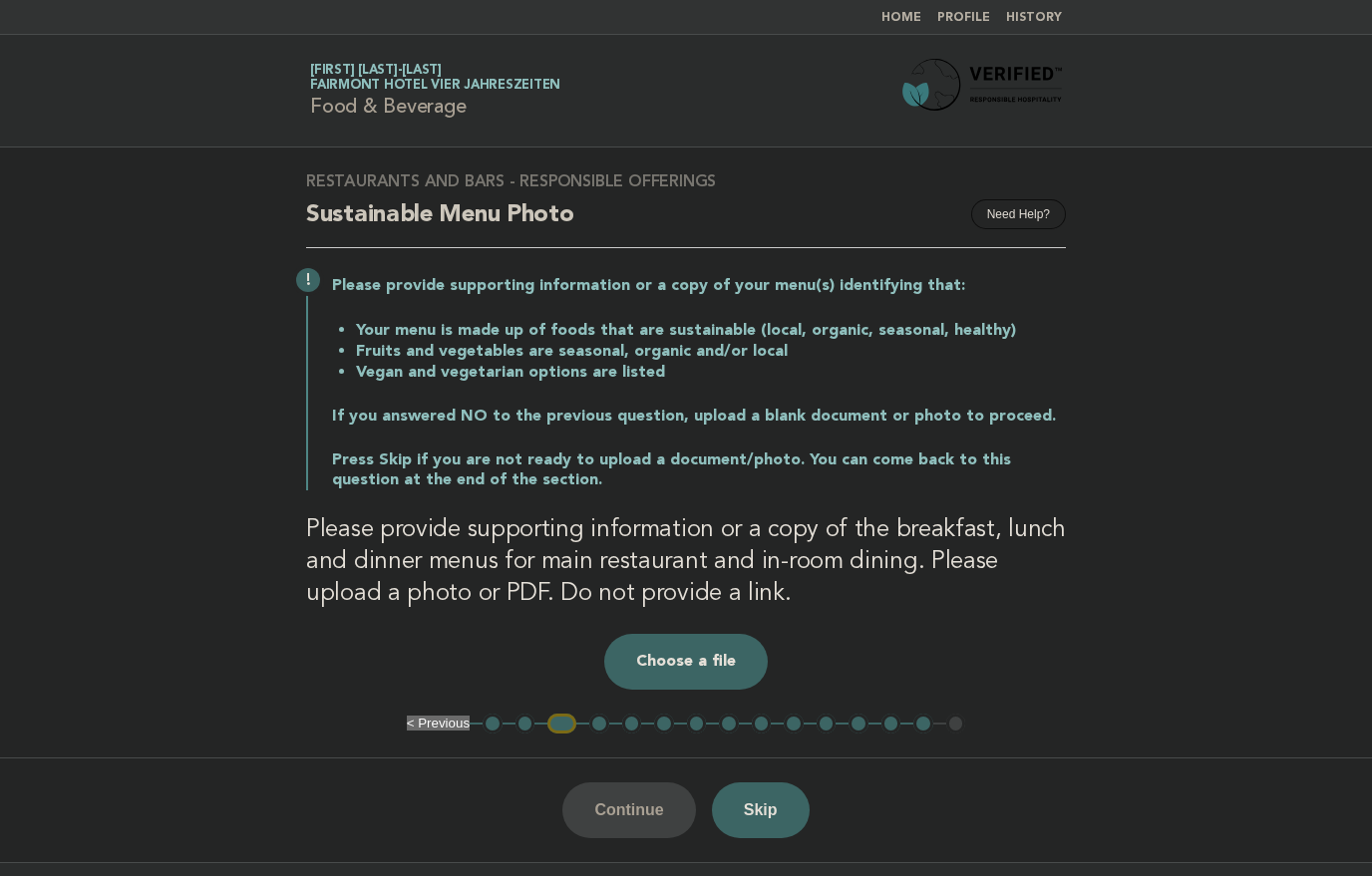 click on "Choose a file" at bounding box center (686, 662) 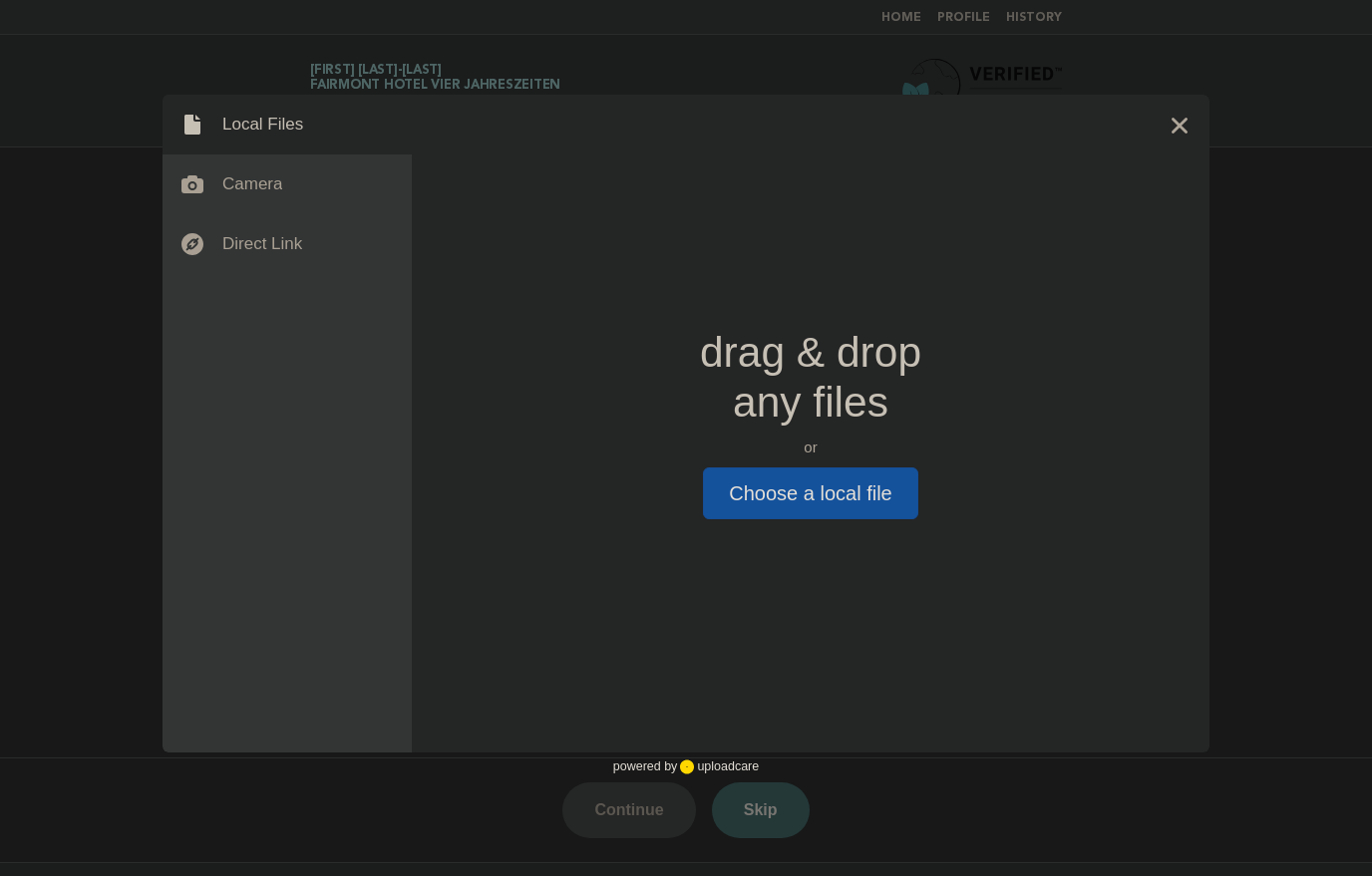 click on "Choose a local file" at bounding box center (810, 493) 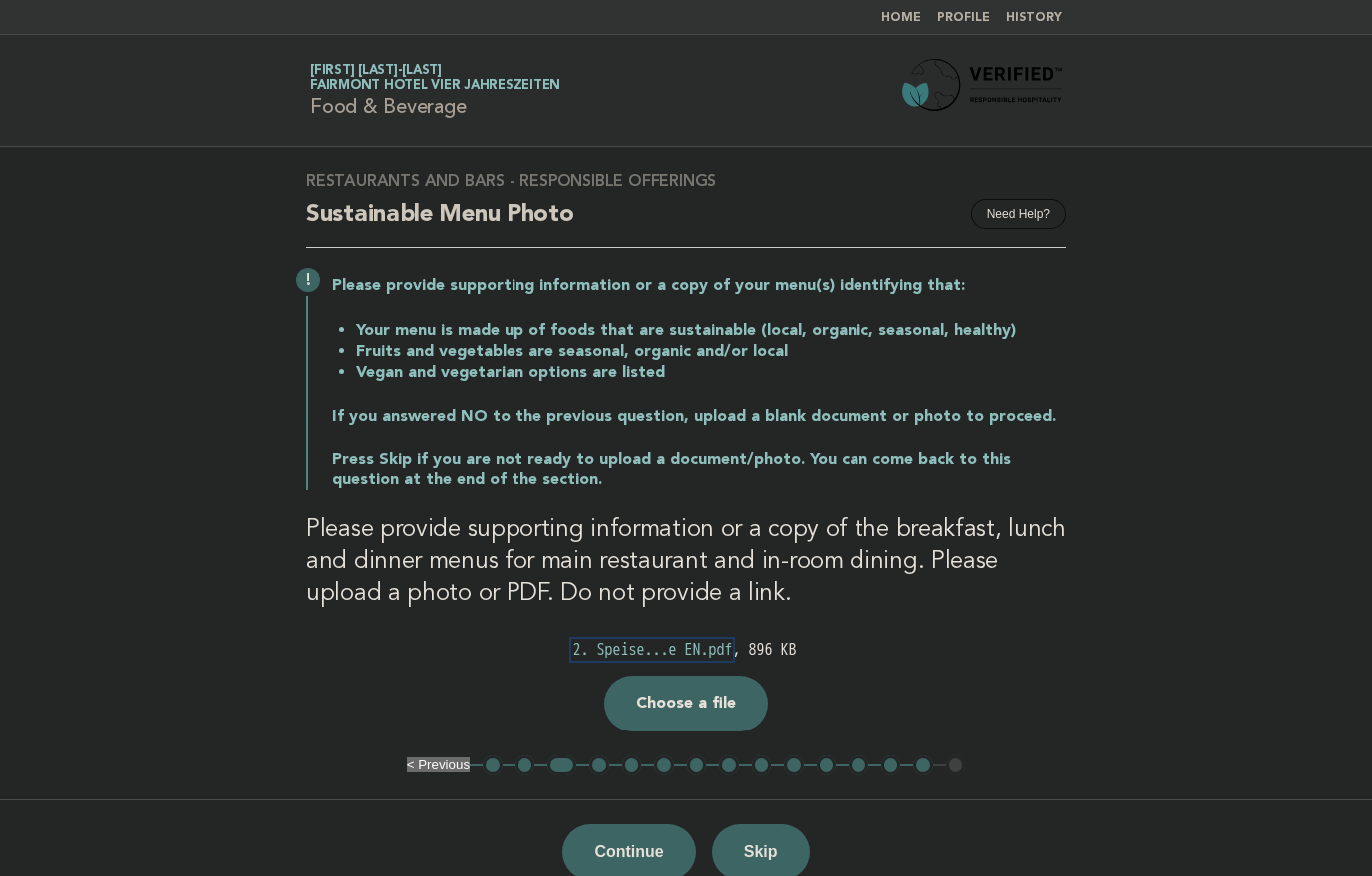 click on "2. Speise...e EN.pdf" at bounding box center (652, 650) 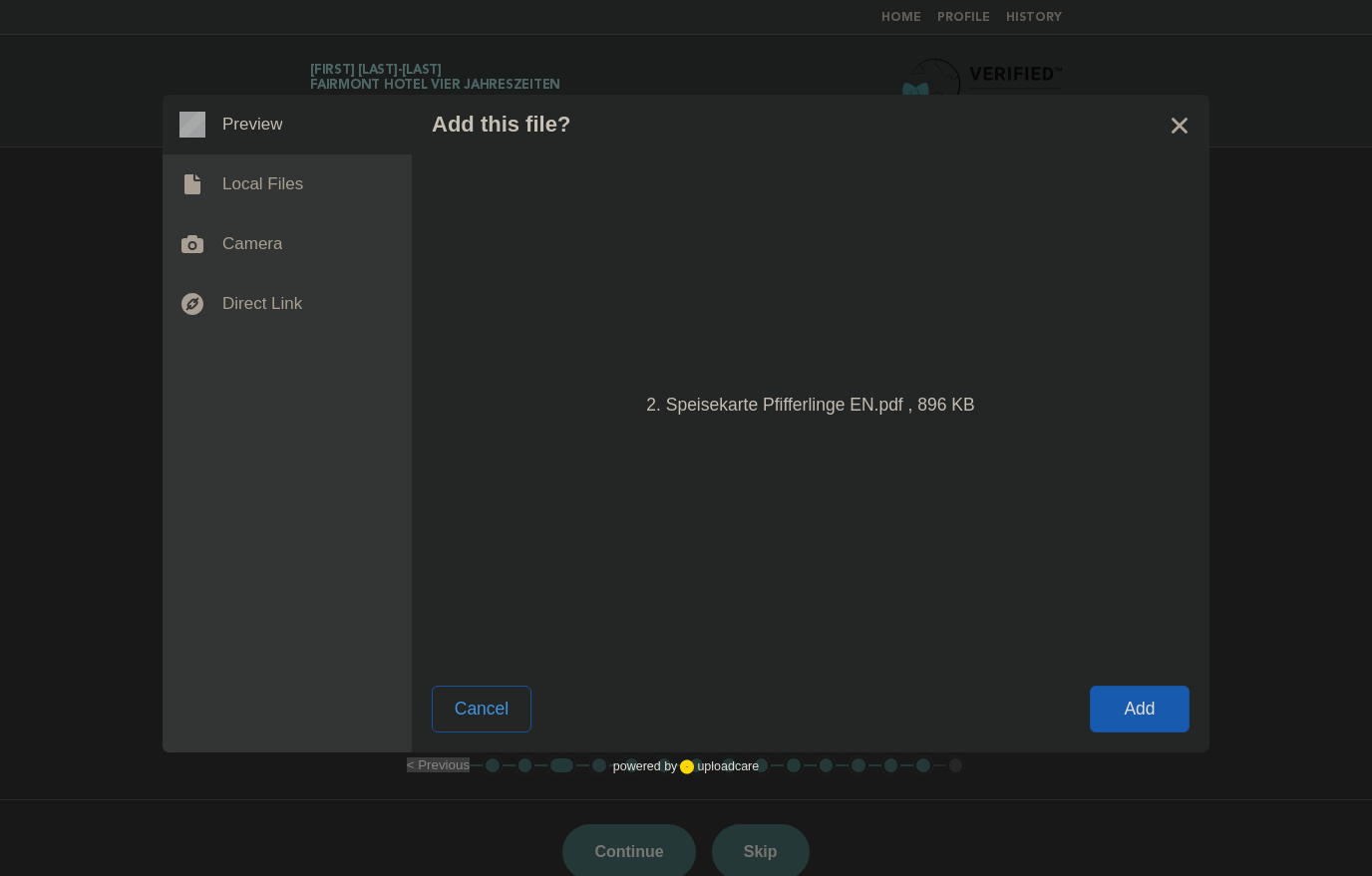 click on "2. Speisekarte Pfifferlinge EN.pdf , 896 KB" at bounding box center [811, 410] 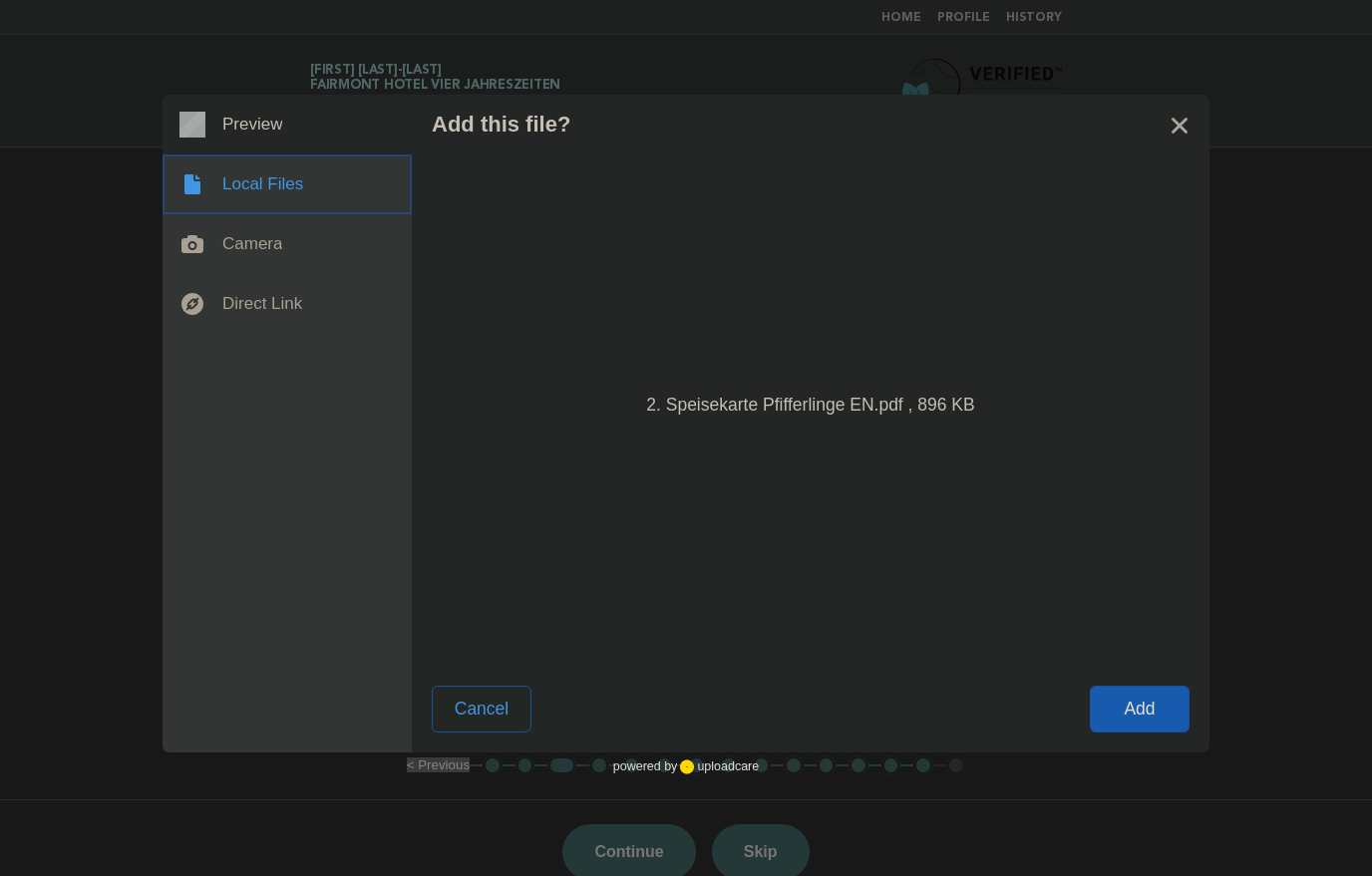 click at bounding box center [287, 184] 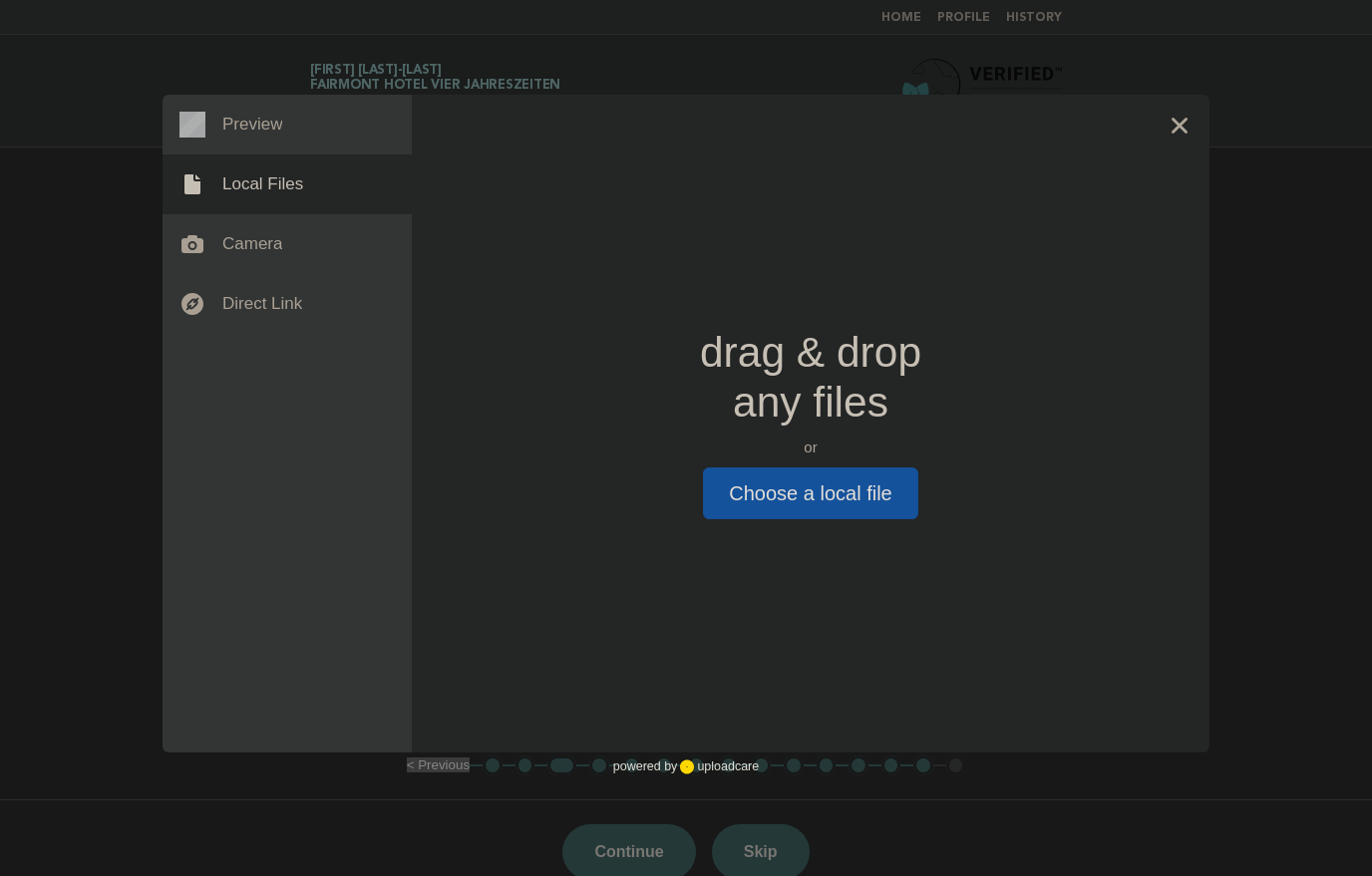 click on "Choose a local file" at bounding box center [810, 493] 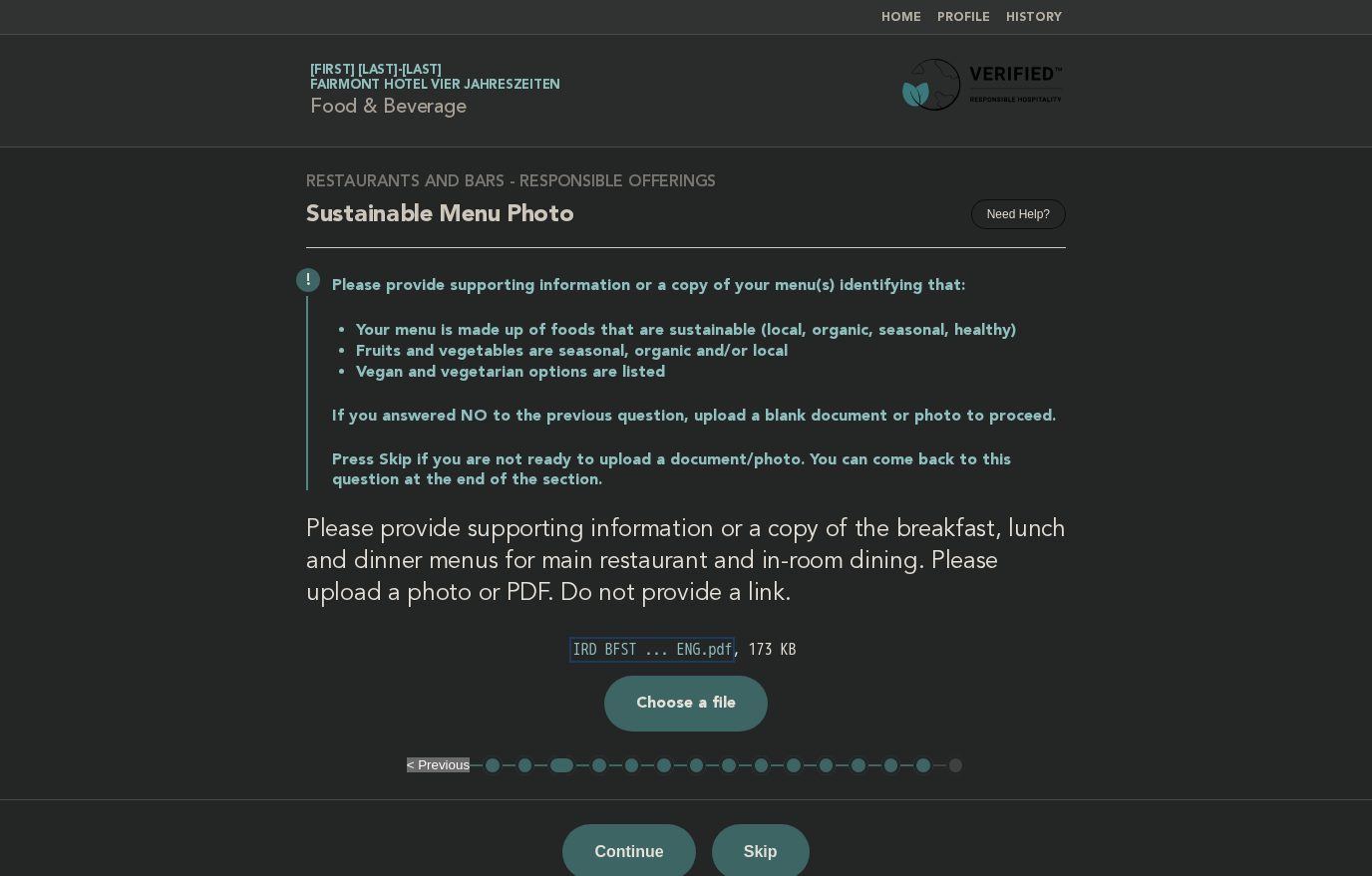 click on "IRD BFST ... ENG.pdf" at bounding box center [652, 650] 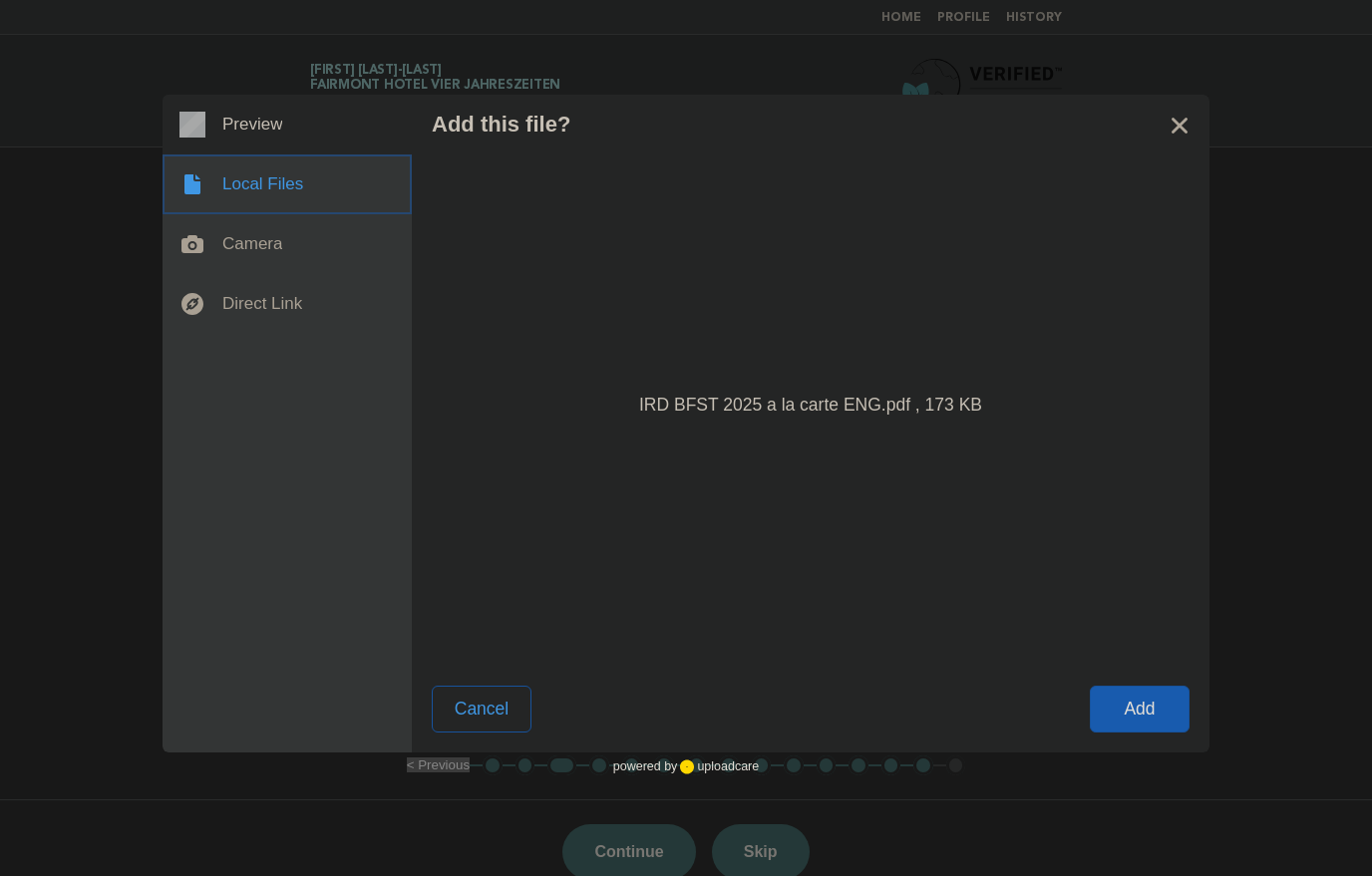 click at bounding box center (287, 184) 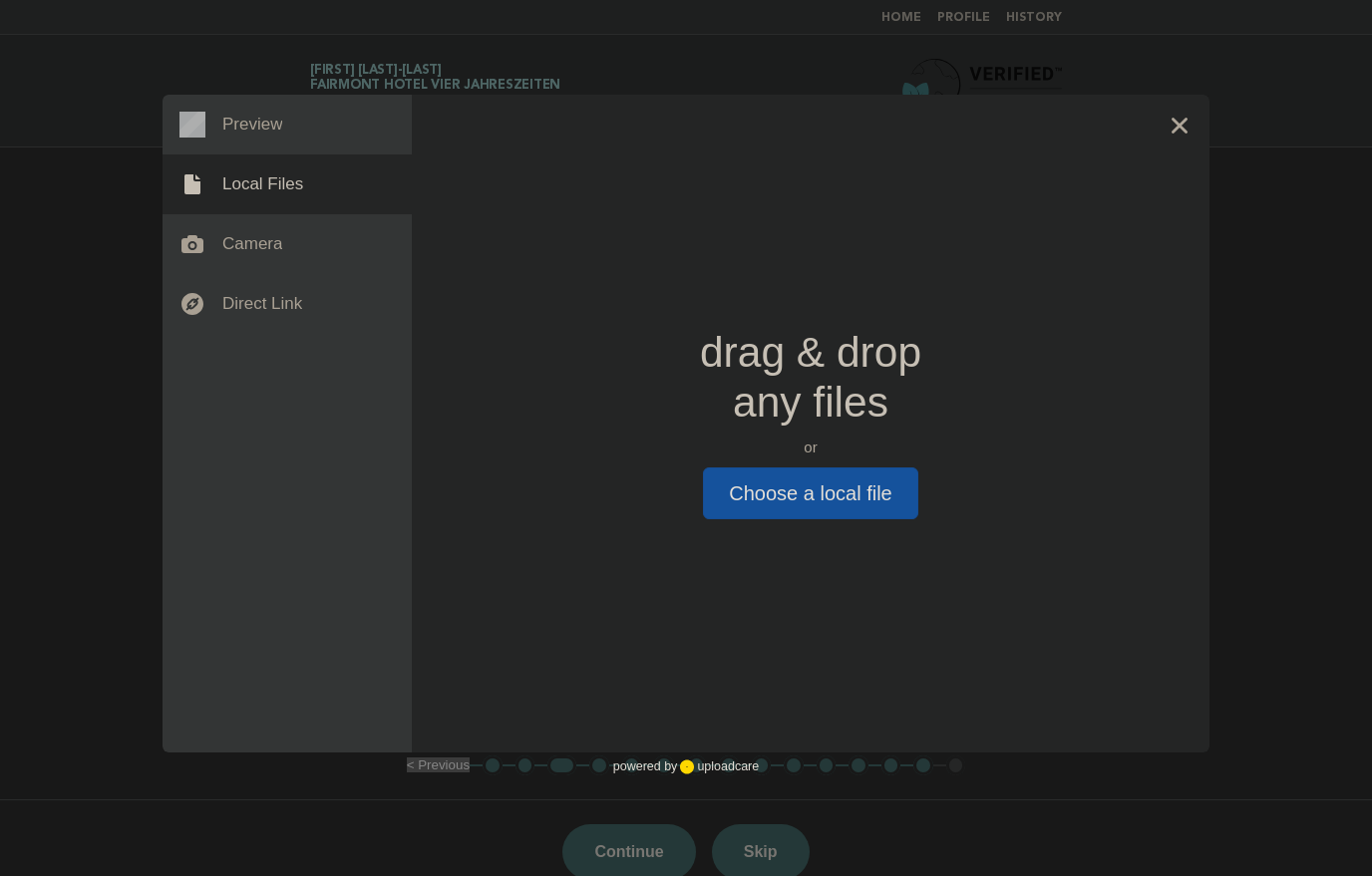 click on "Choose a local file" at bounding box center (810, 493) 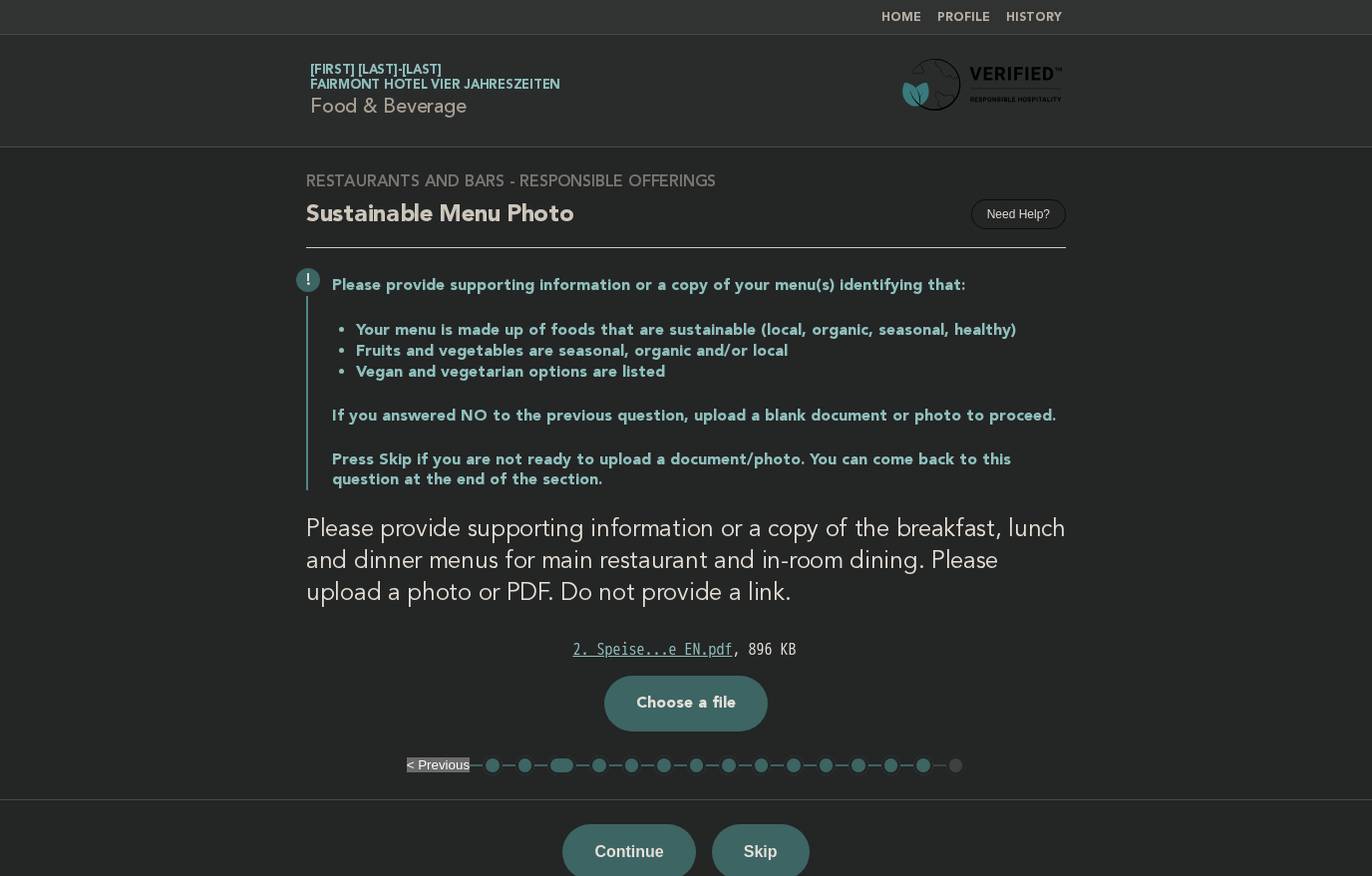 click on "Continue" at bounding box center (628, 852) 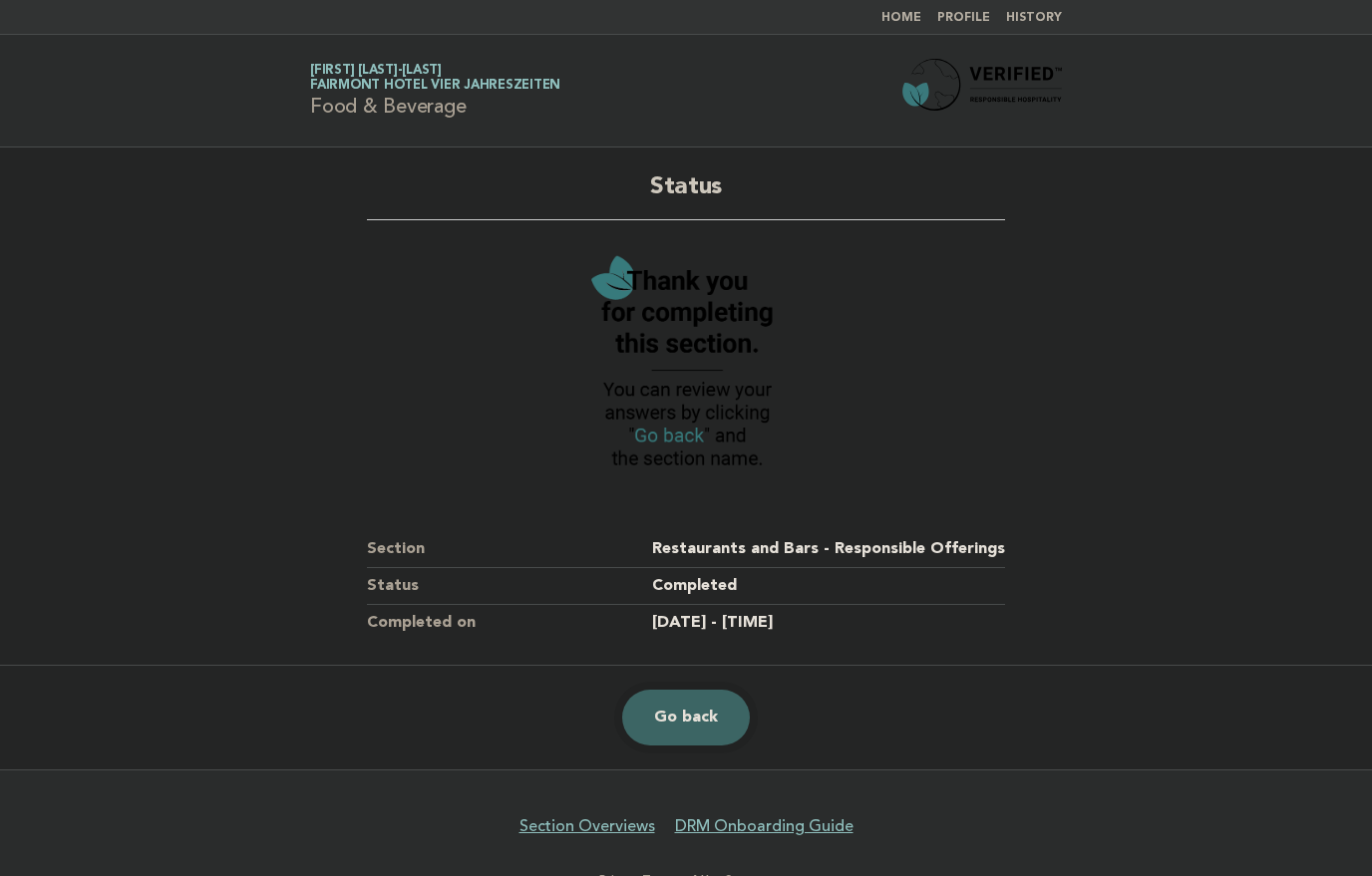 click on "Go back" at bounding box center [686, 718] 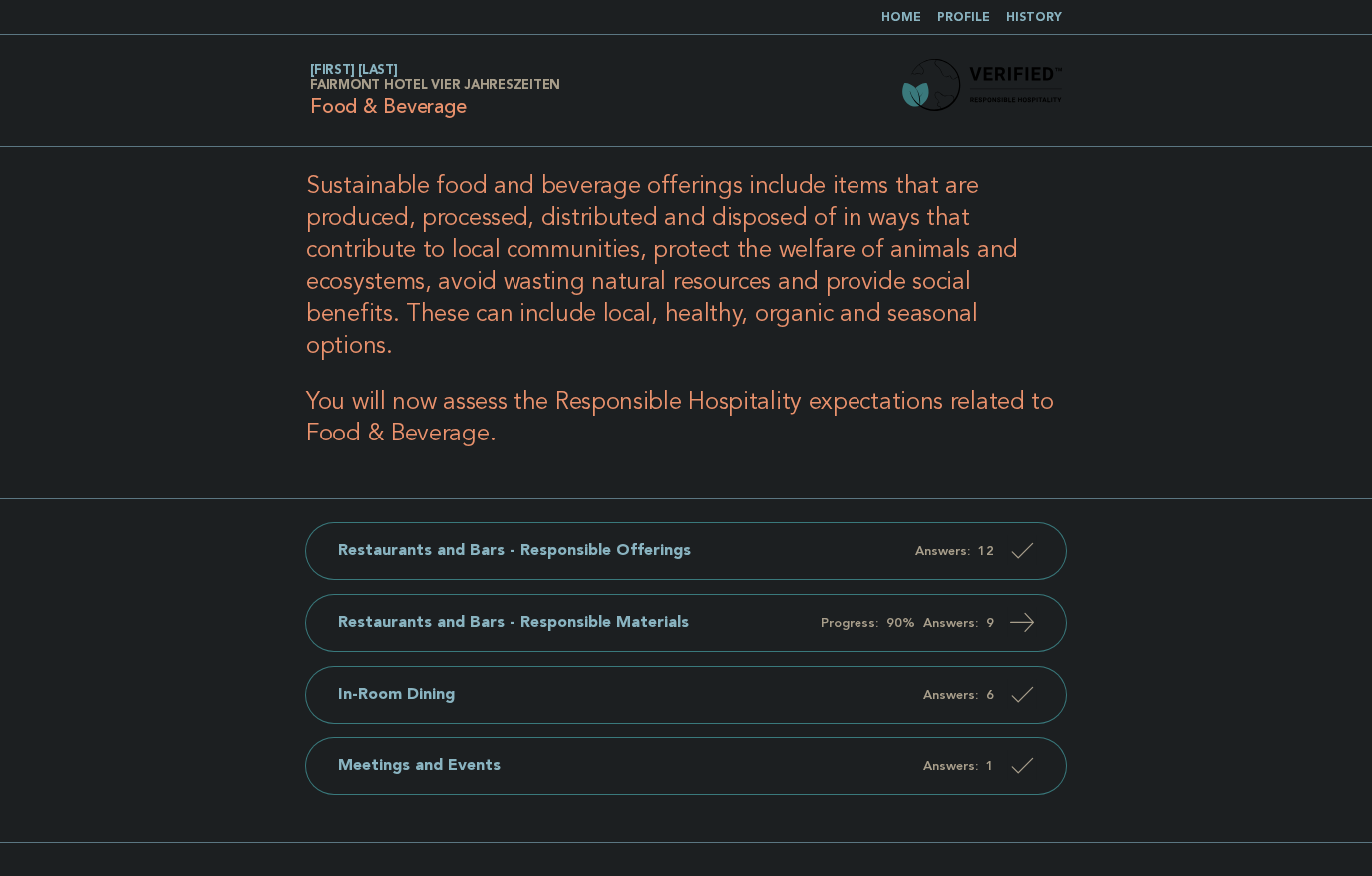 scroll, scrollTop: 0, scrollLeft: 0, axis: both 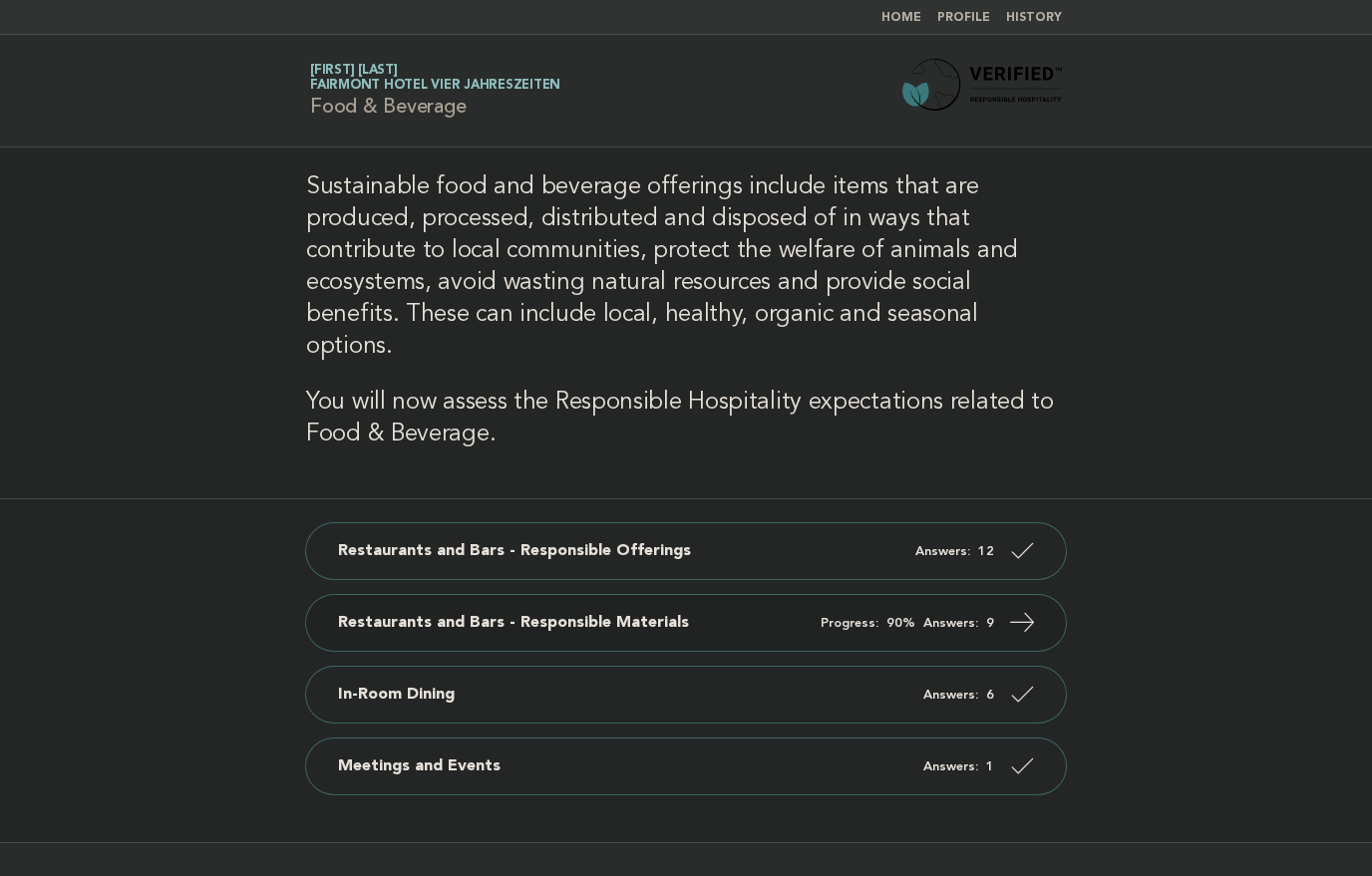 click on "Restaurants and Bars - Responsible Materials
Progress:
90%
Answers:
9" at bounding box center (686, 623) 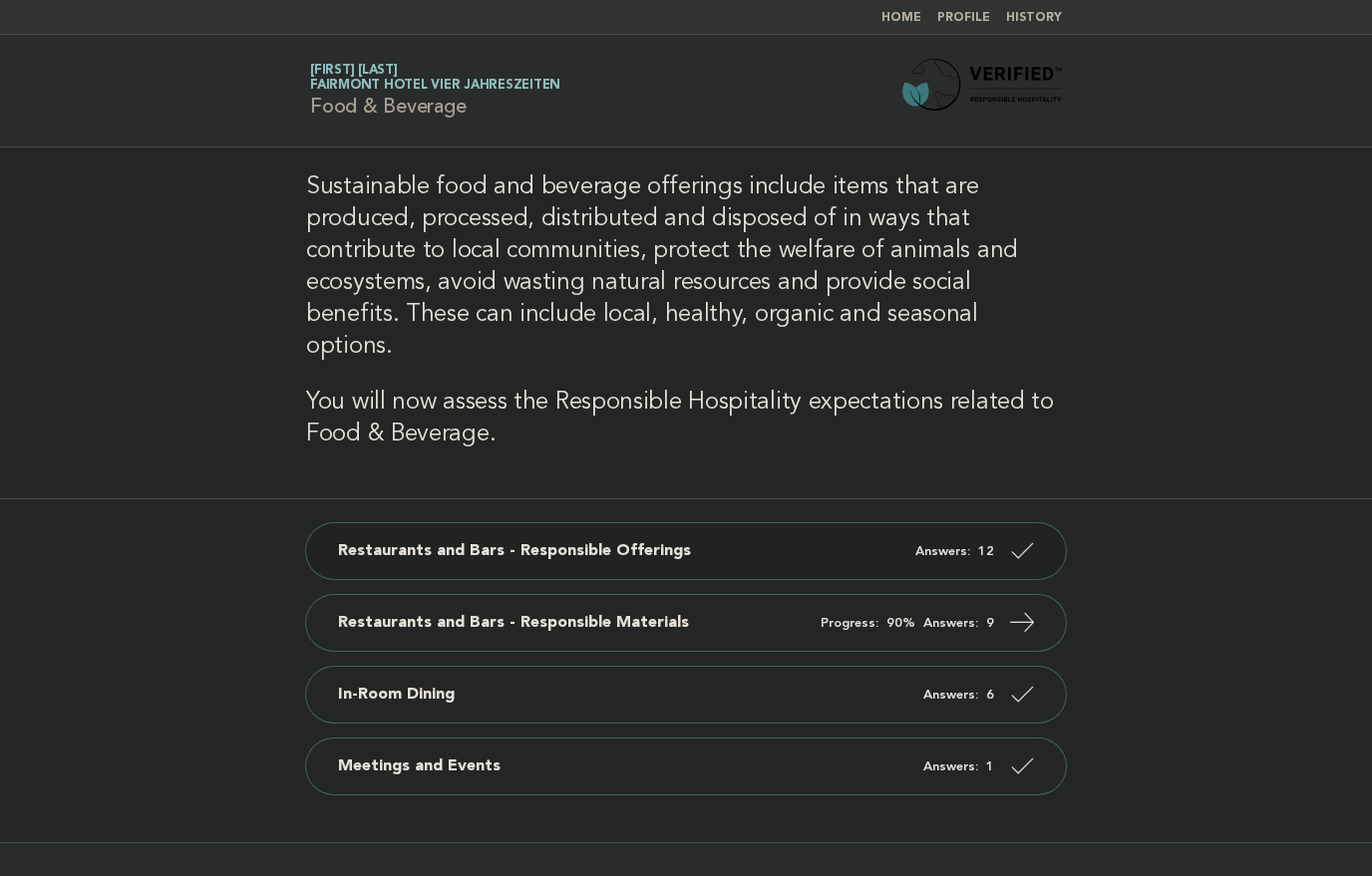 click on "Restaurants and Bars - Responsible Offerings
Answers:
12" at bounding box center (686, 551) 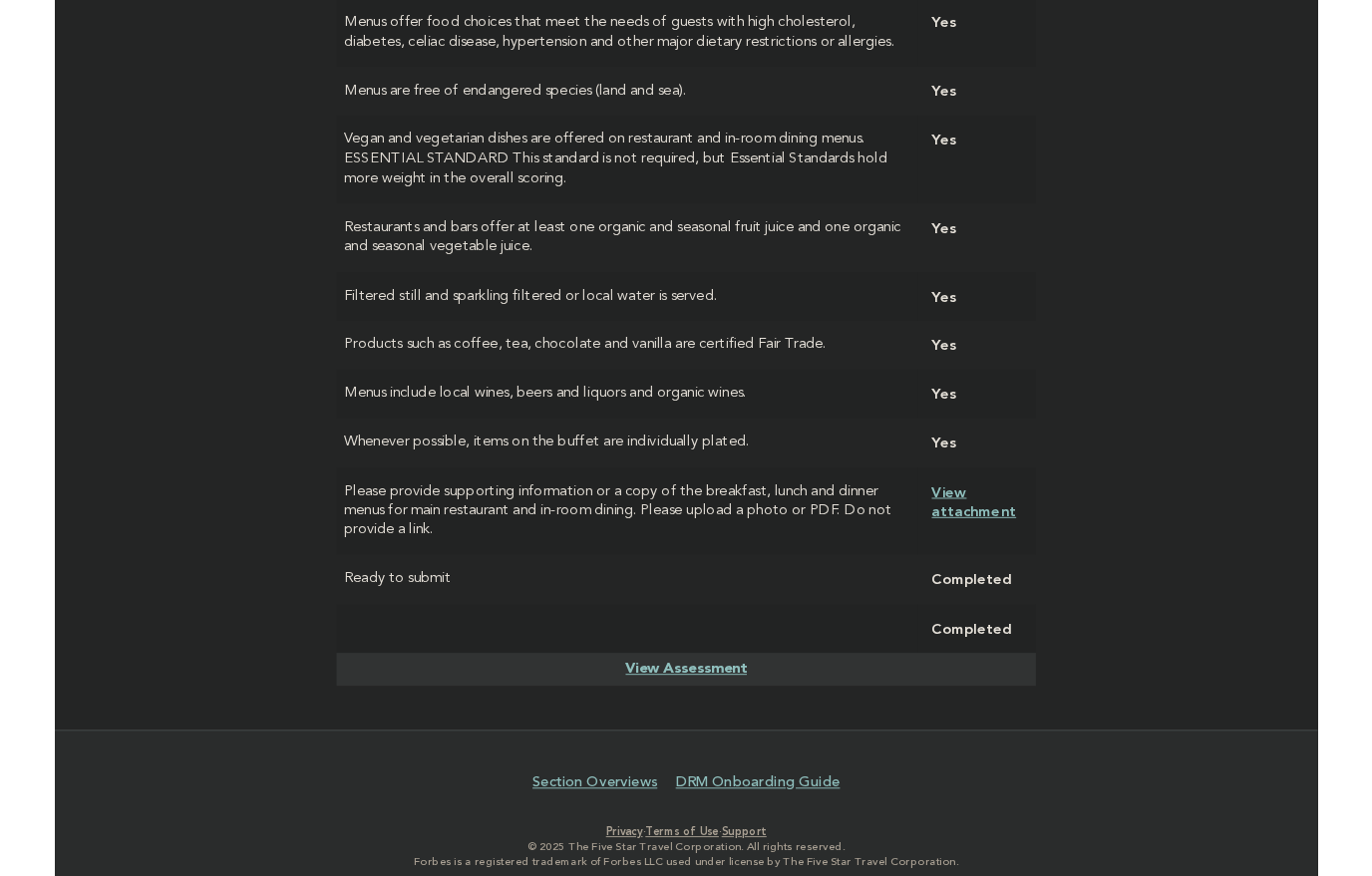 scroll, scrollTop: 657, scrollLeft: 0, axis: vertical 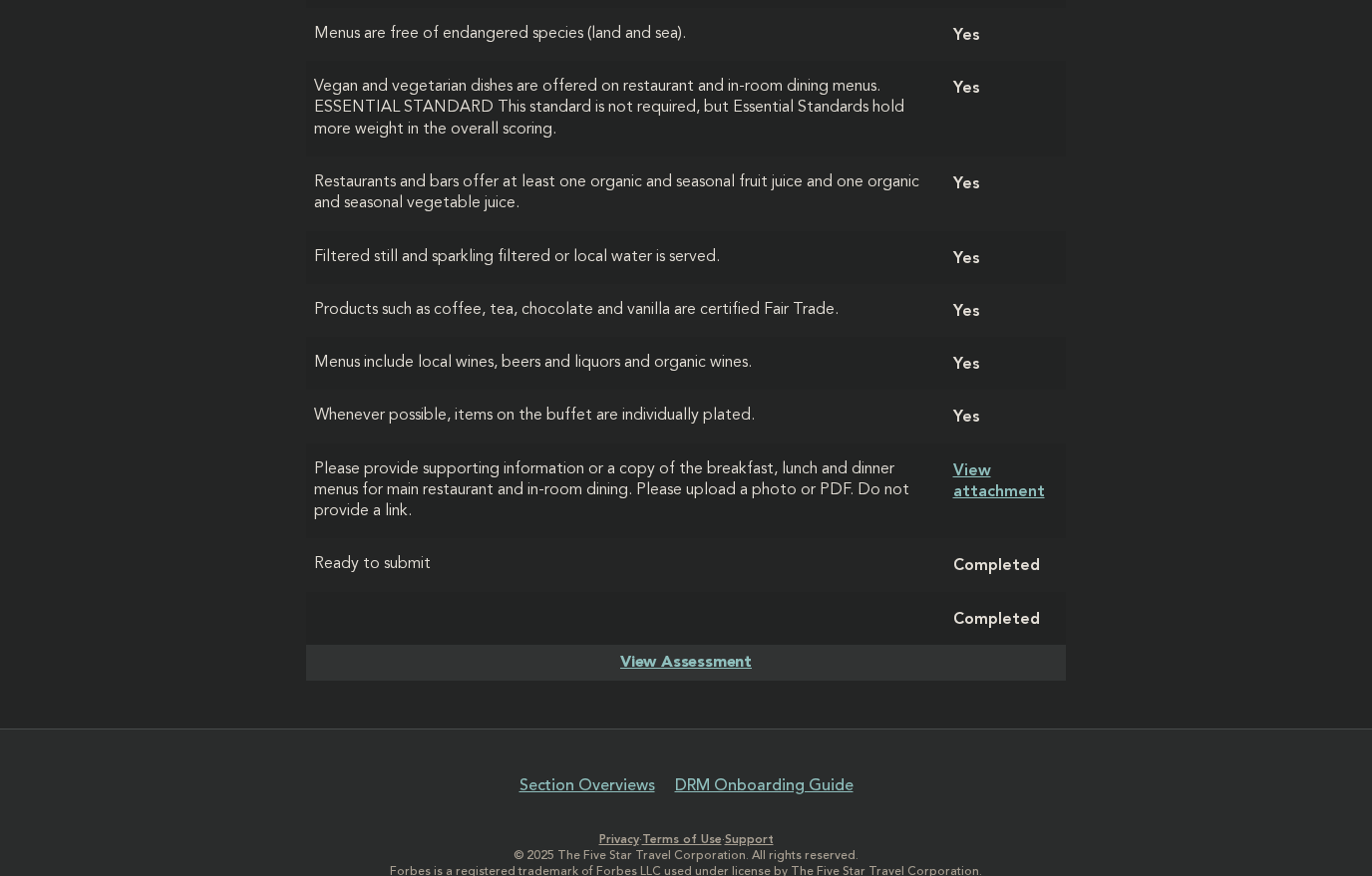 click on "View attachment" at bounding box center [999, 480] 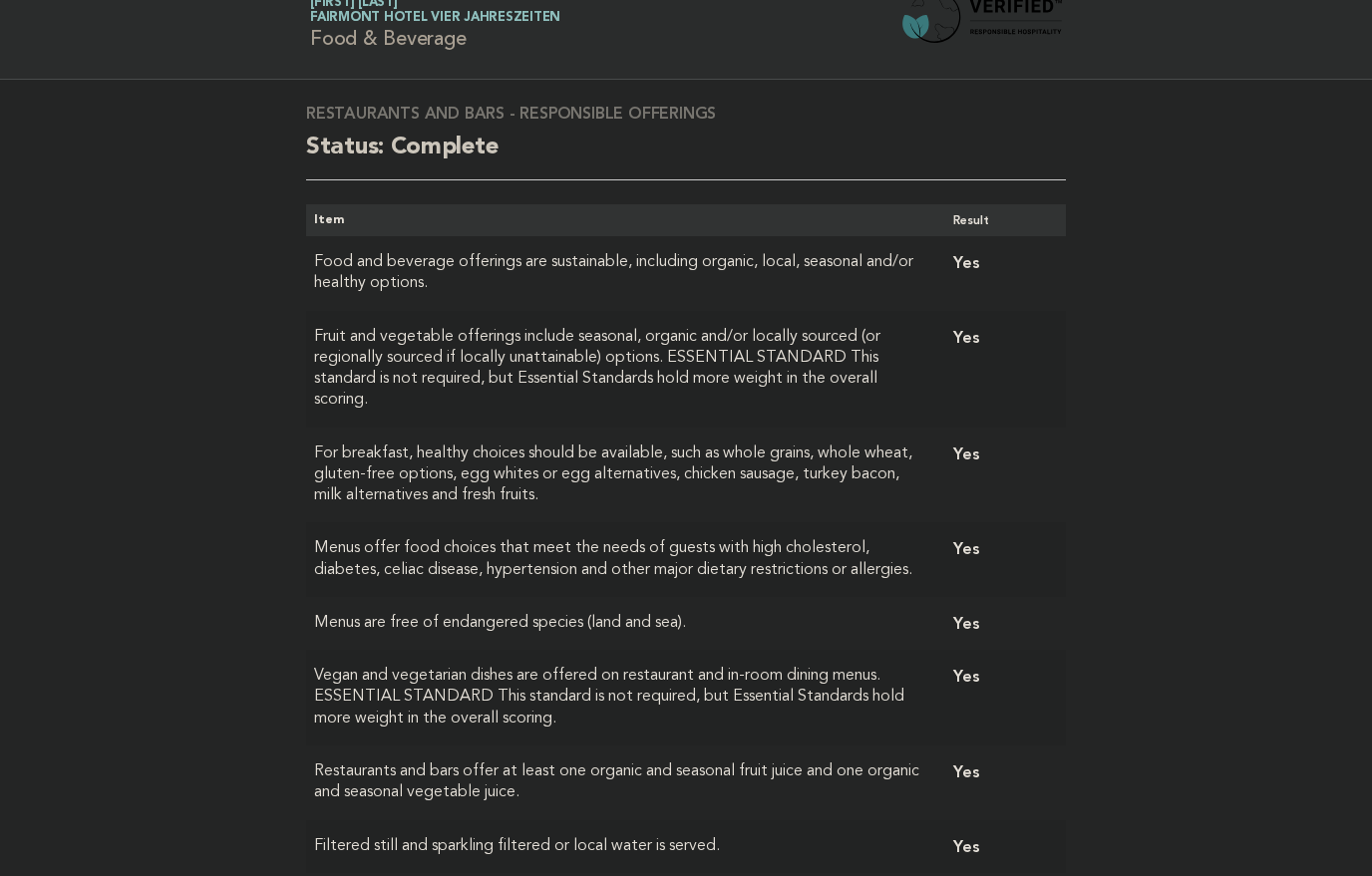 scroll, scrollTop: 0, scrollLeft: 0, axis: both 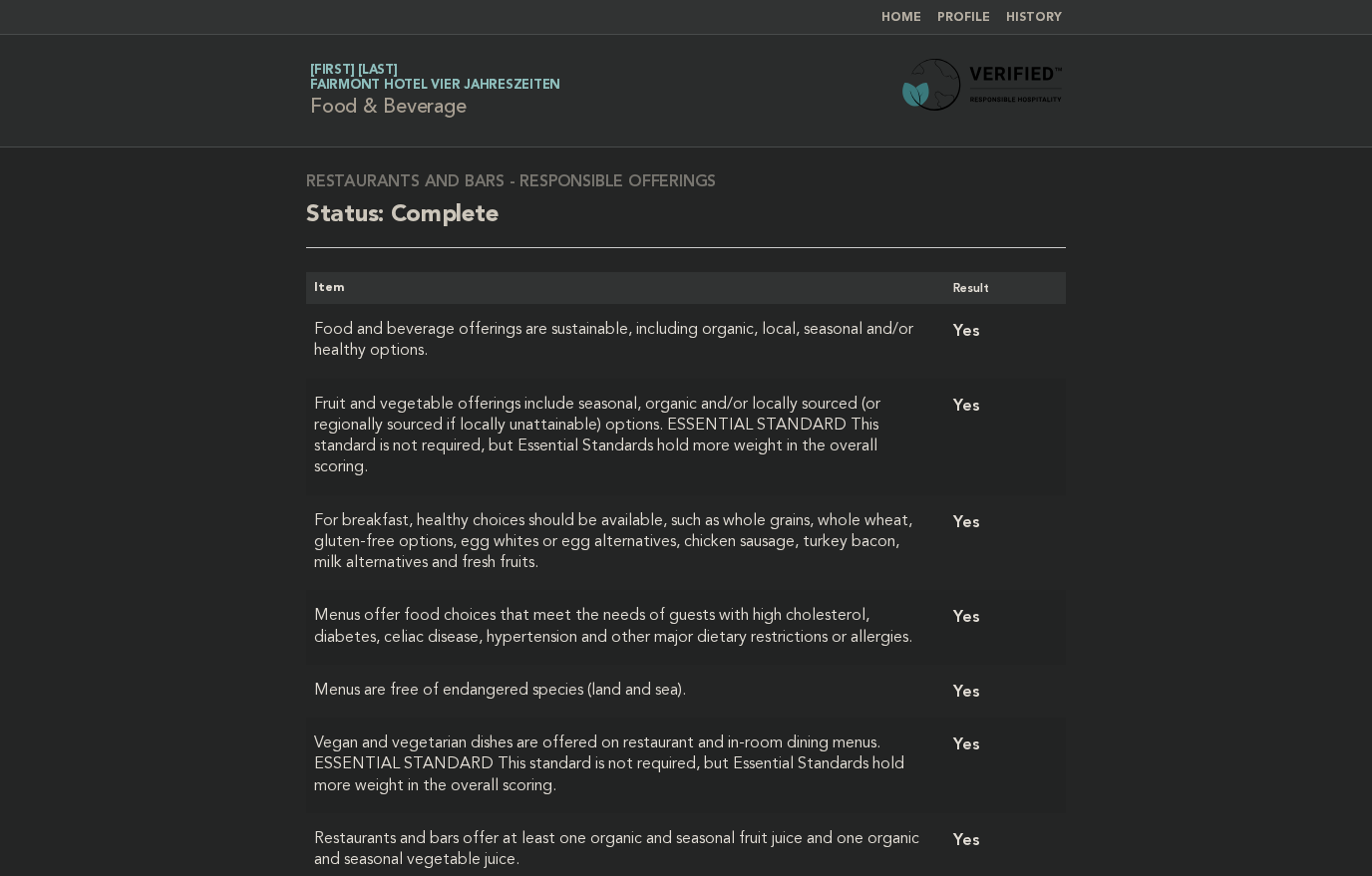 click on "Home" at bounding box center (901, 18) 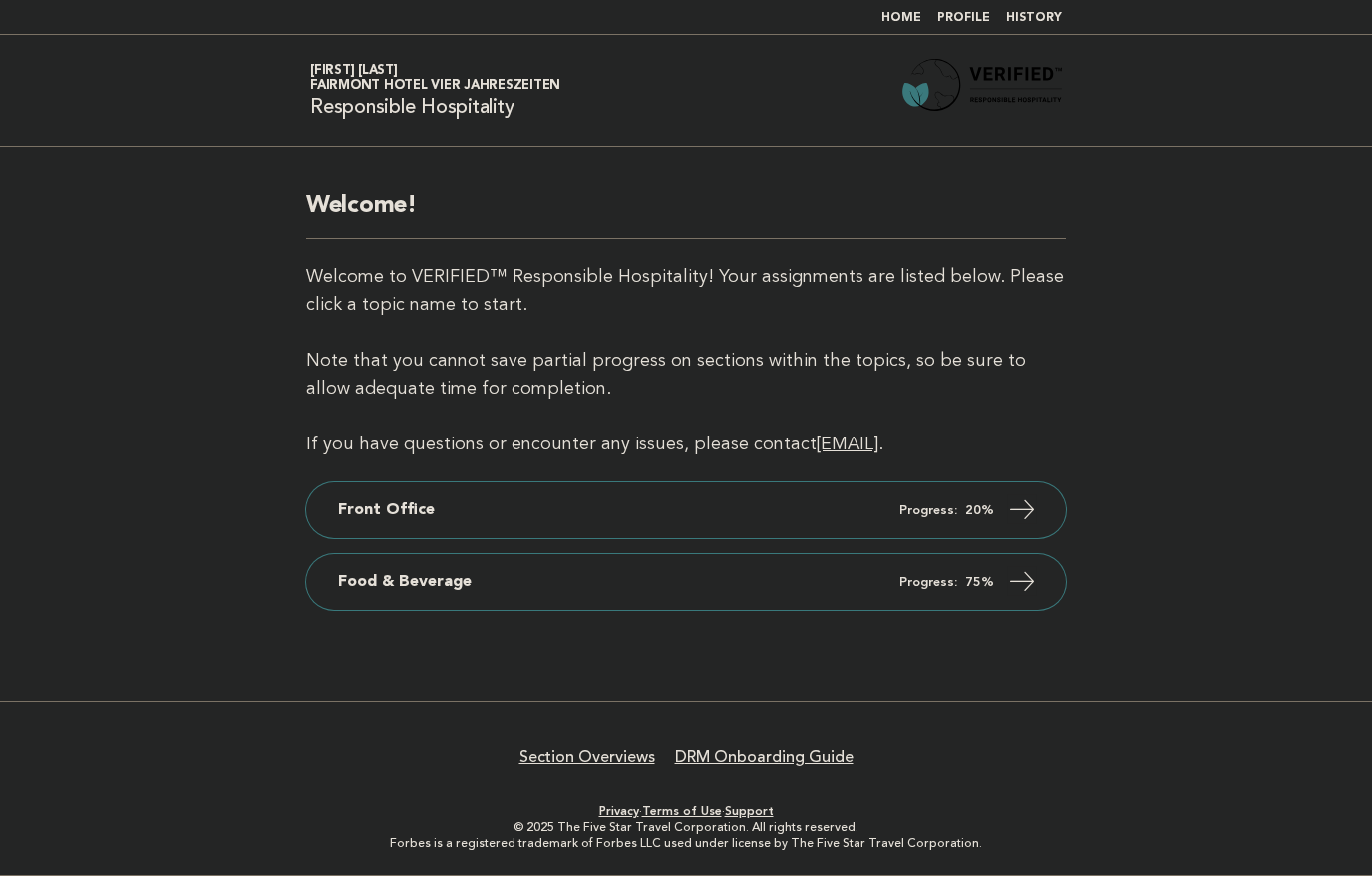 scroll, scrollTop: 0, scrollLeft: 0, axis: both 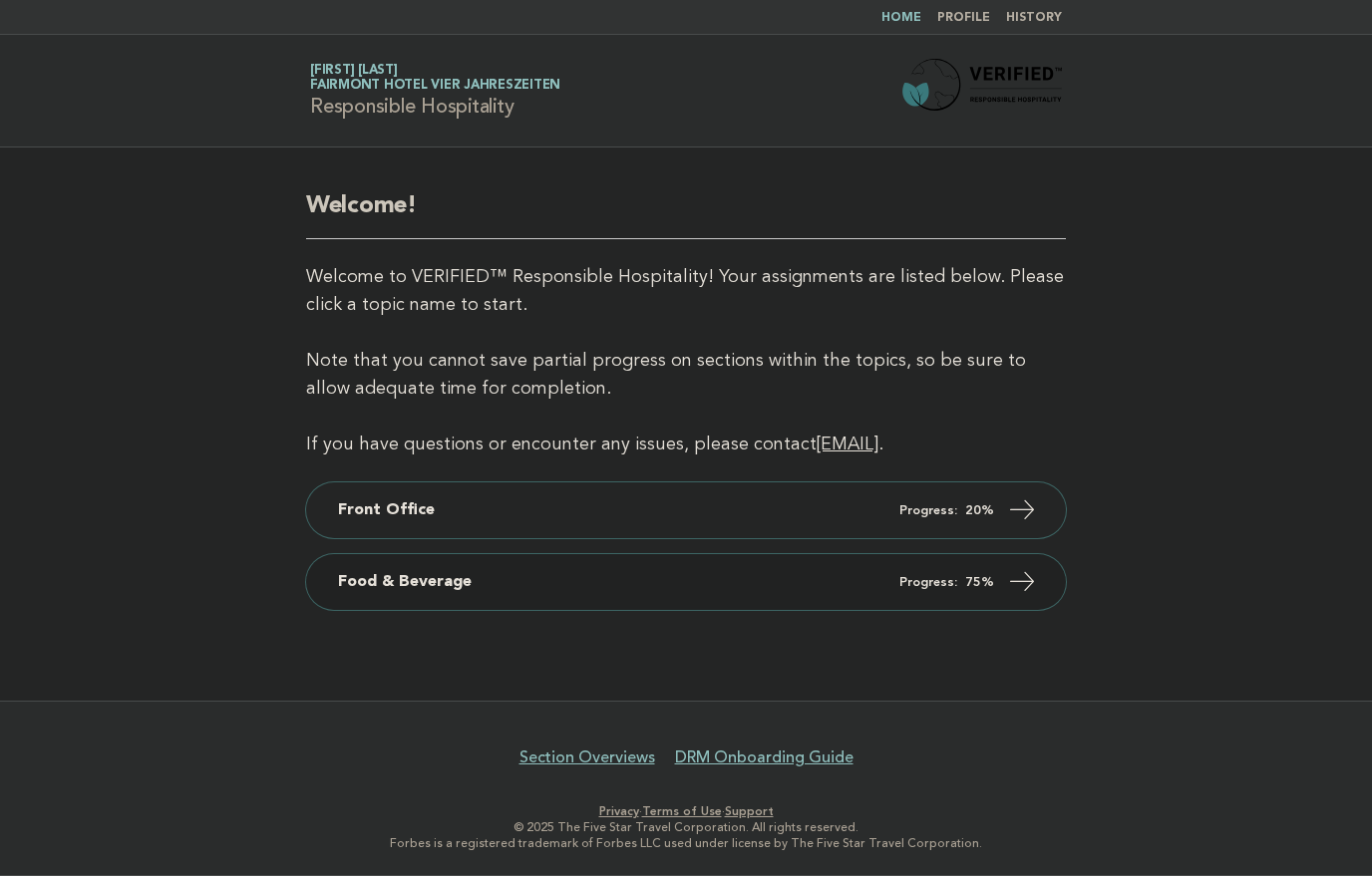 click on "Food & Beverage
Progress:
75%" at bounding box center [686, 582] 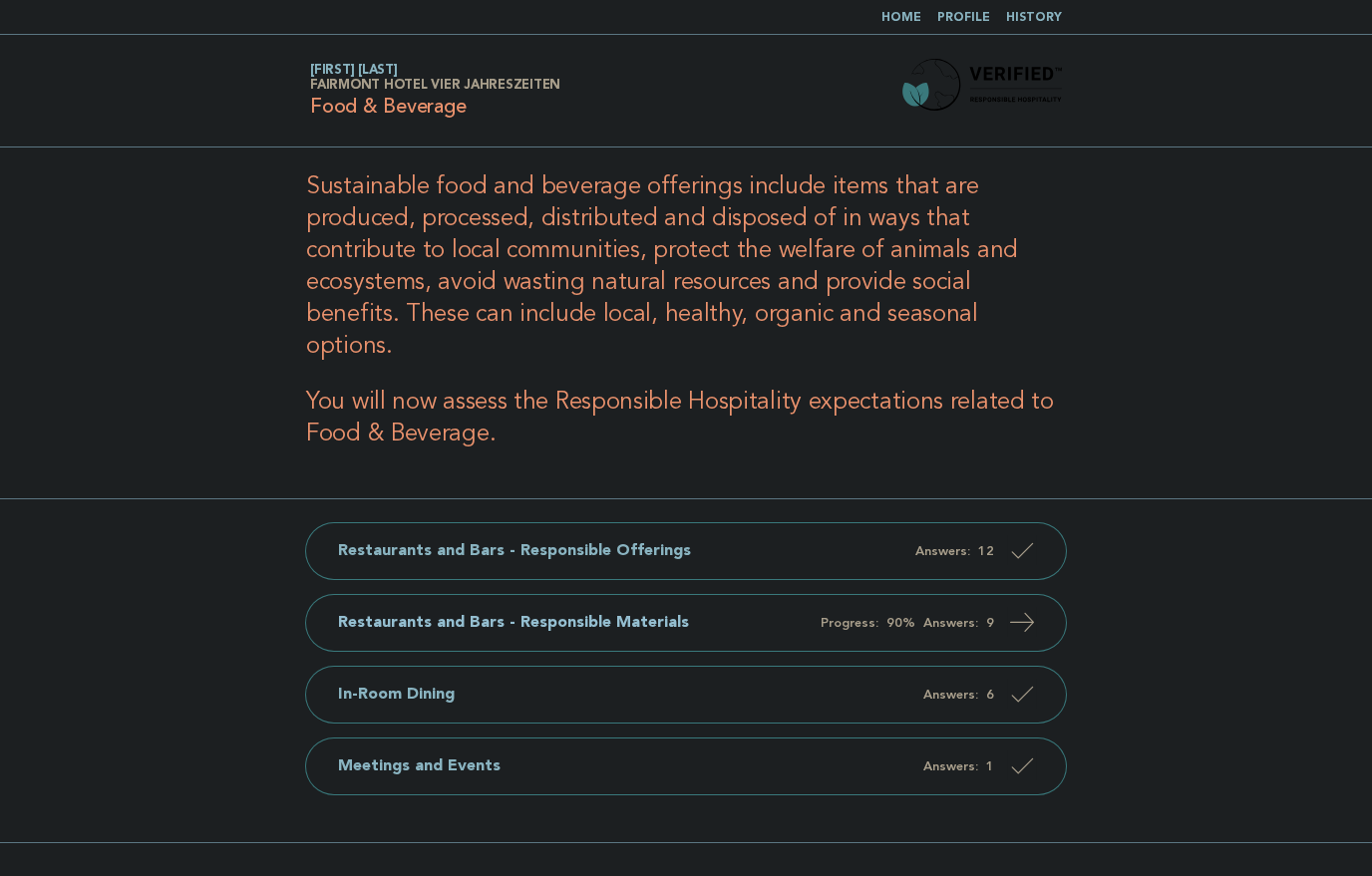 scroll, scrollTop: 0, scrollLeft: 0, axis: both 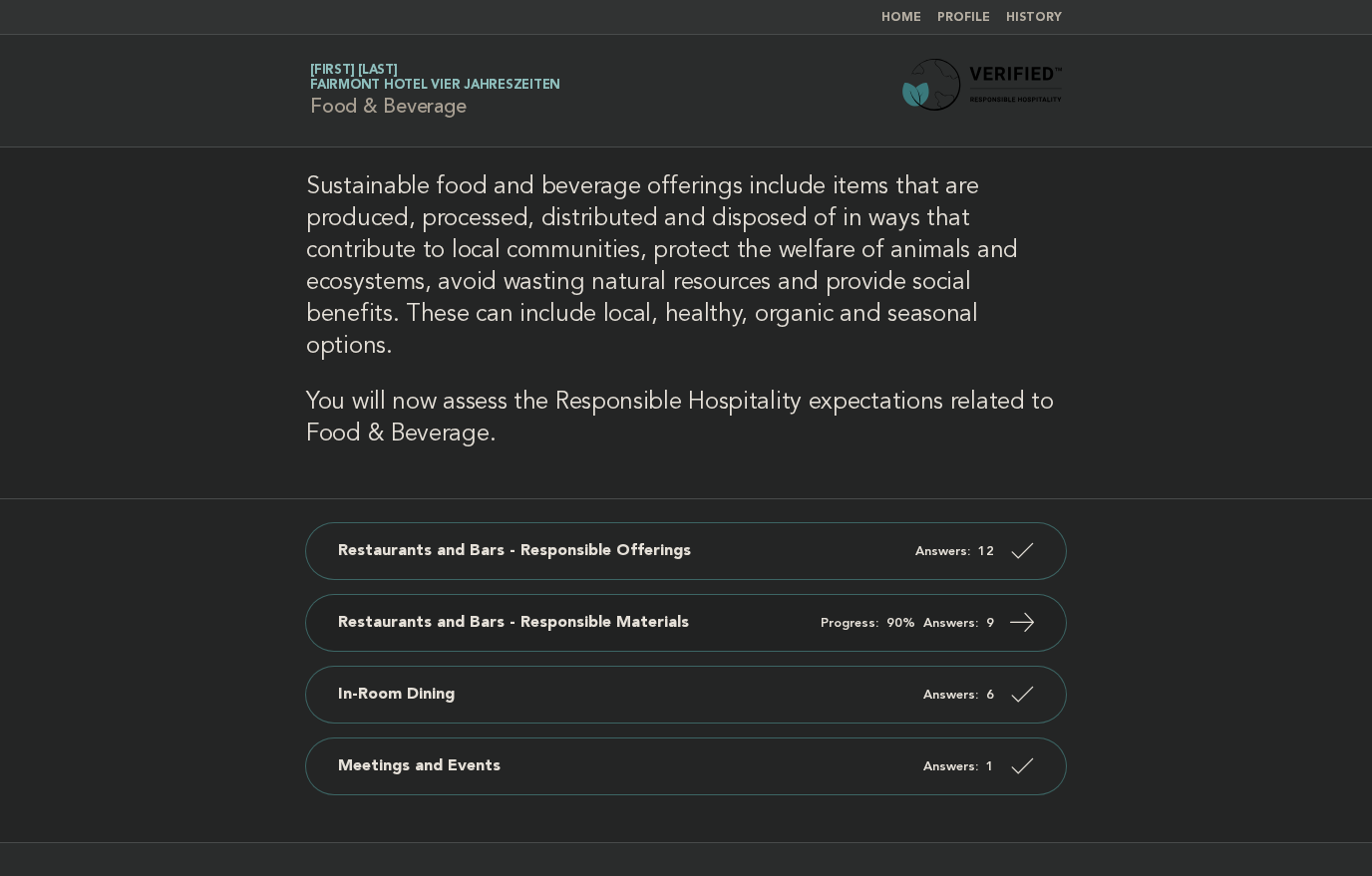 click on "Restaurants and Bars - Responsible Materials
Progress:
90%
Answers:
9" at bounding box center (686, 623) 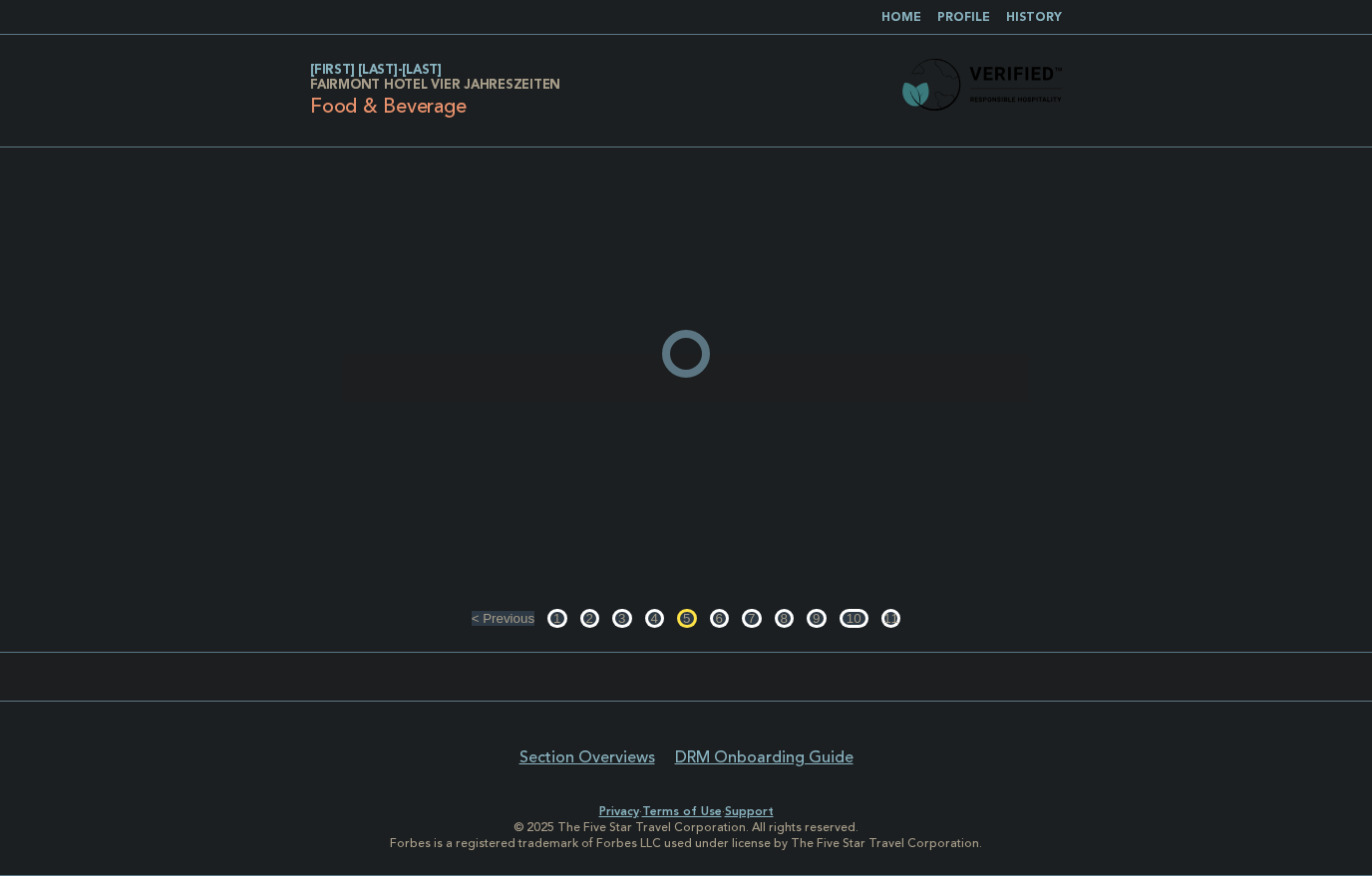 scroll, scrollTop: 0, scrollLeft: 0, axis: both 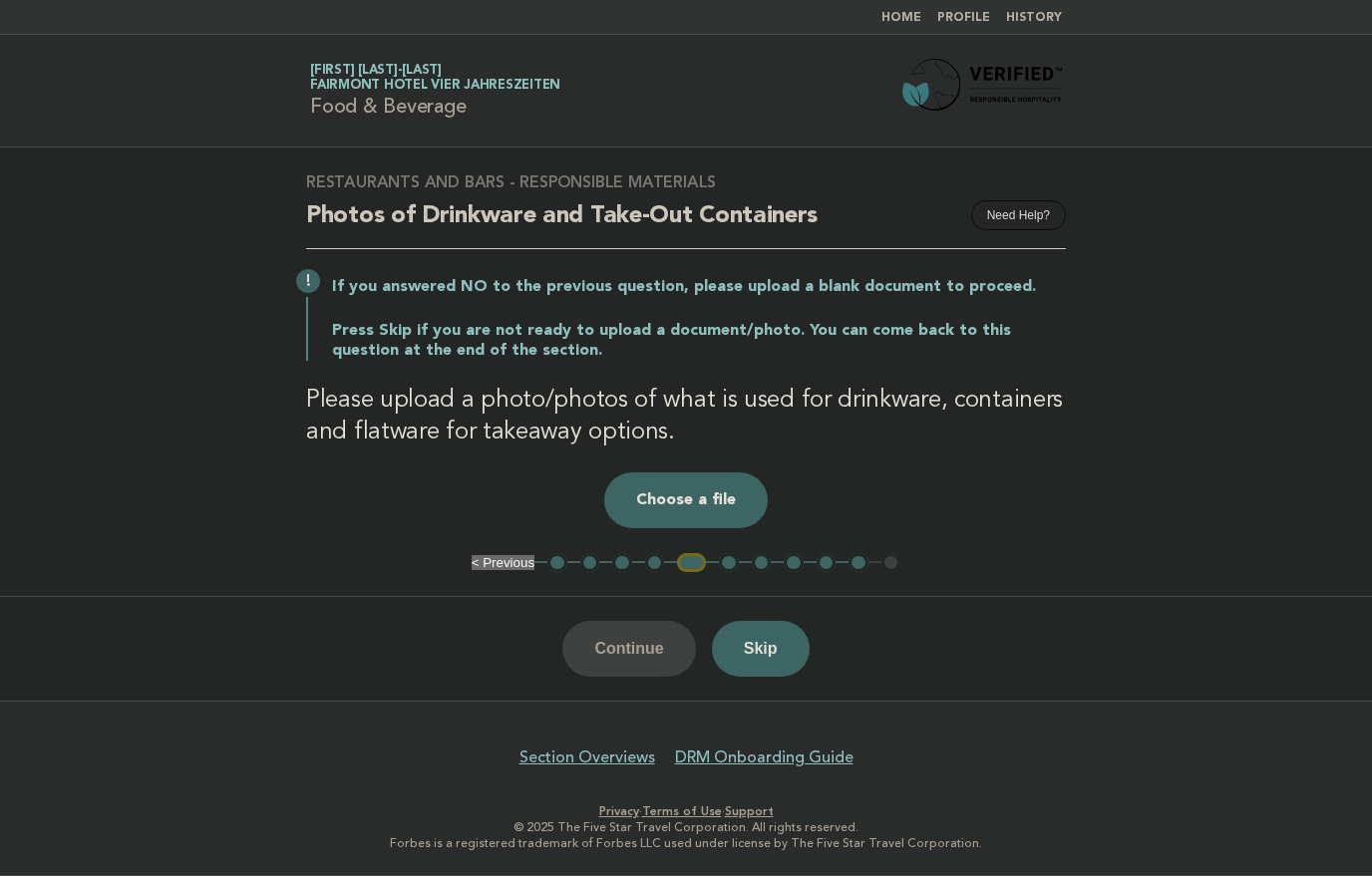 click on "Choose a file" at bounding box center [686, 500] 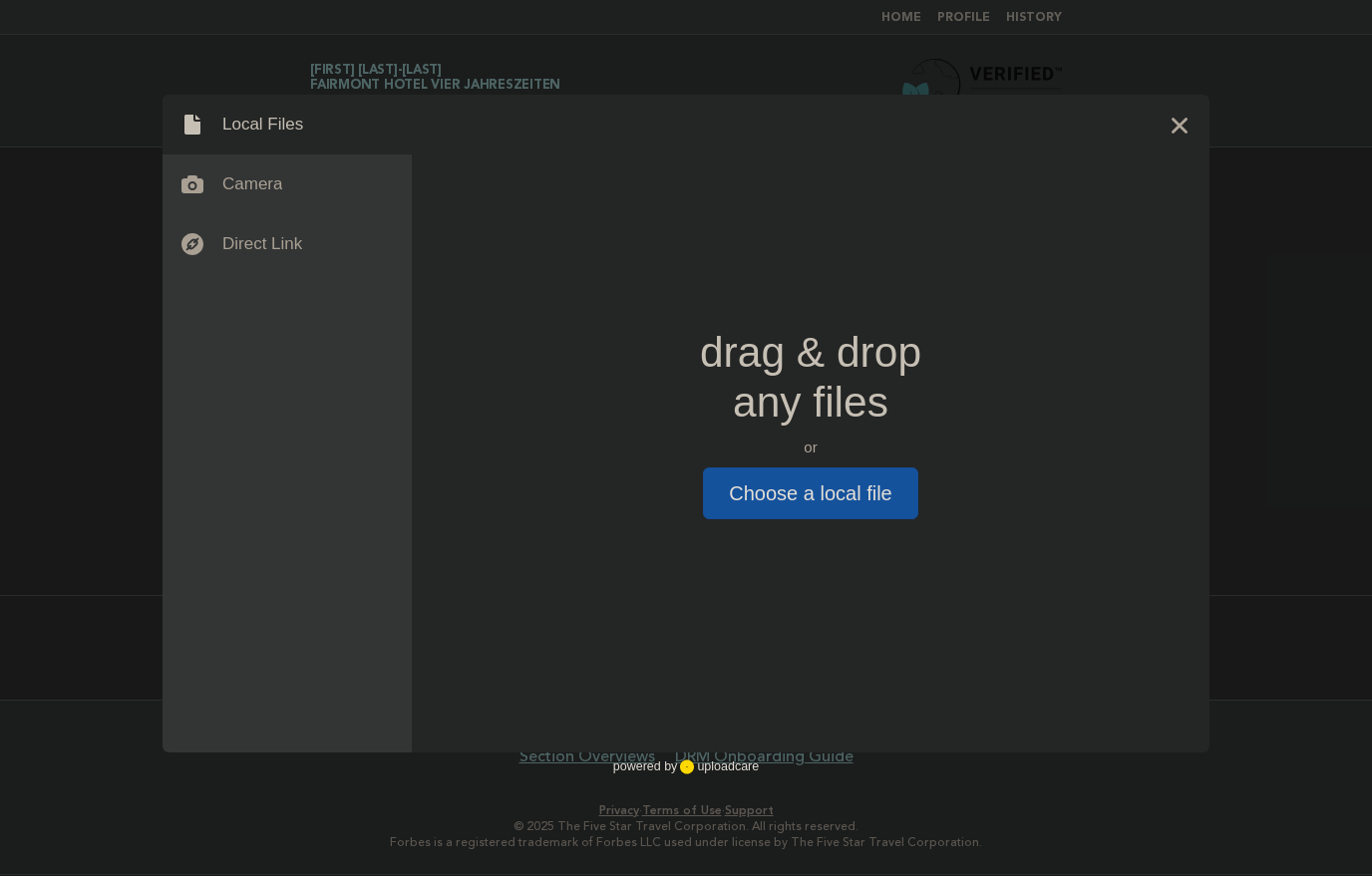 click on "Choose a local file" at bounding box center (810, 493) 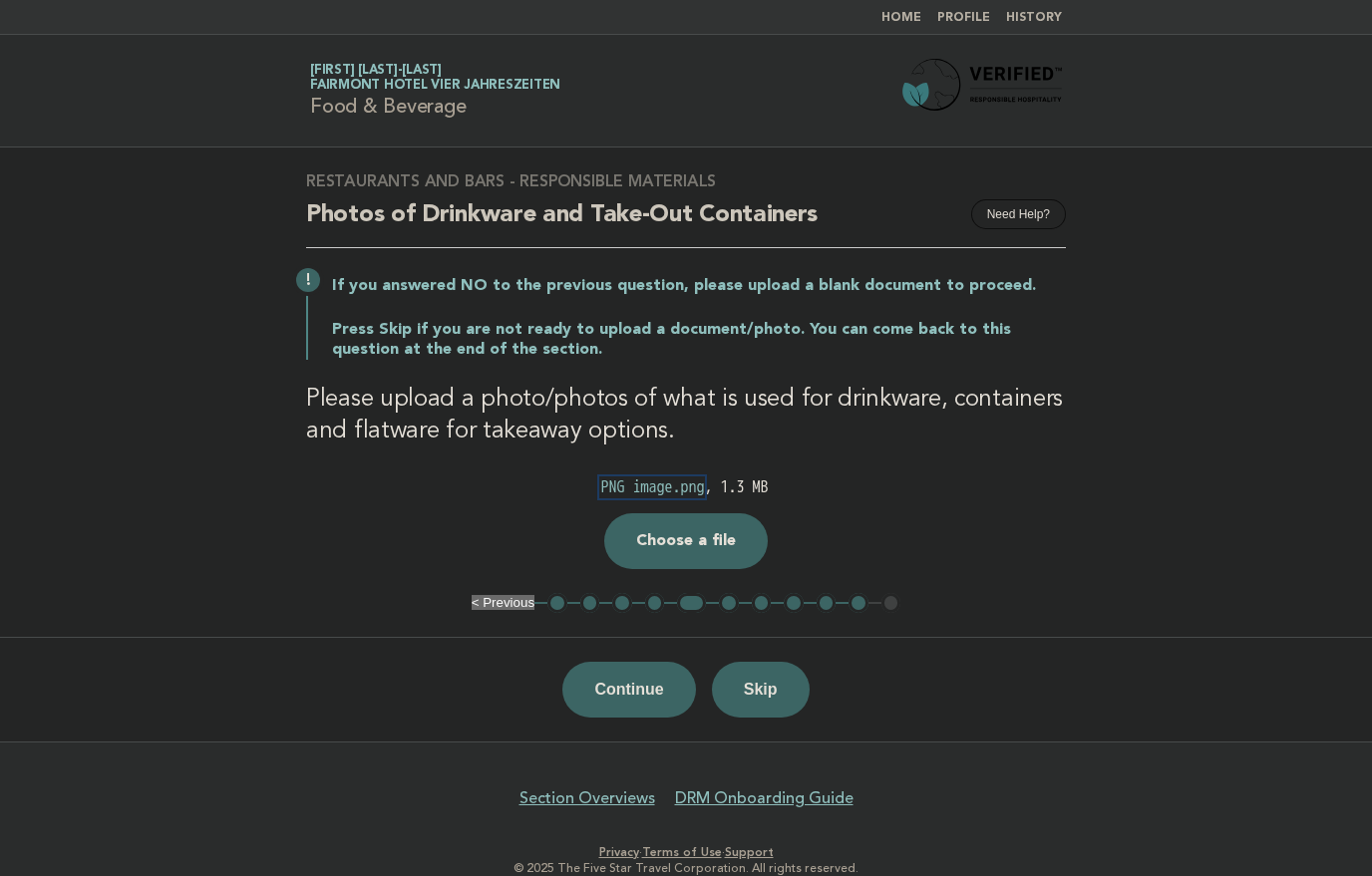 click on "PNG image.png" at bounding box center (652, 487) 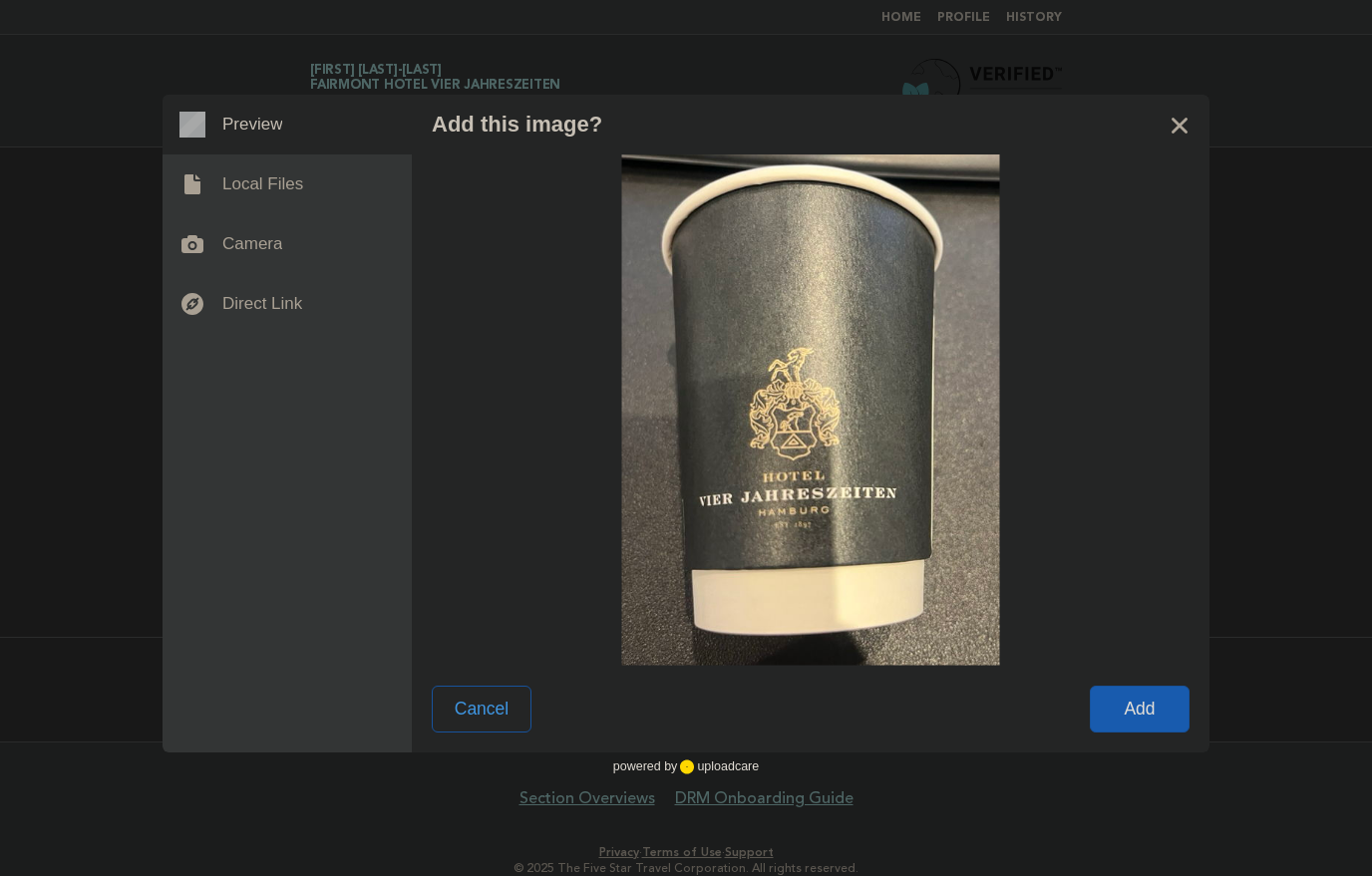 click at bounding box center (1180, 125) 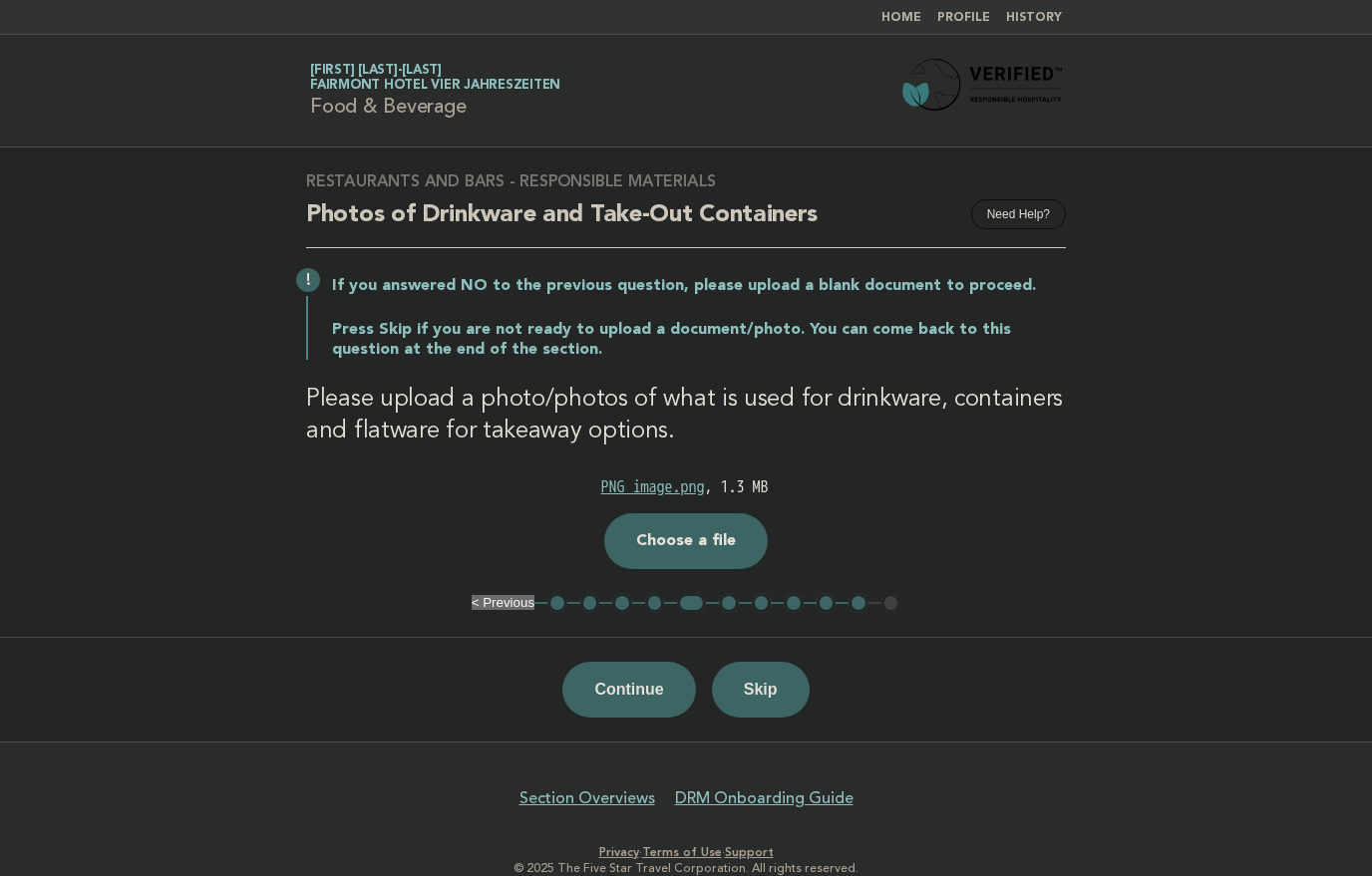 click on "Continue" at bounding box center [628, 690] 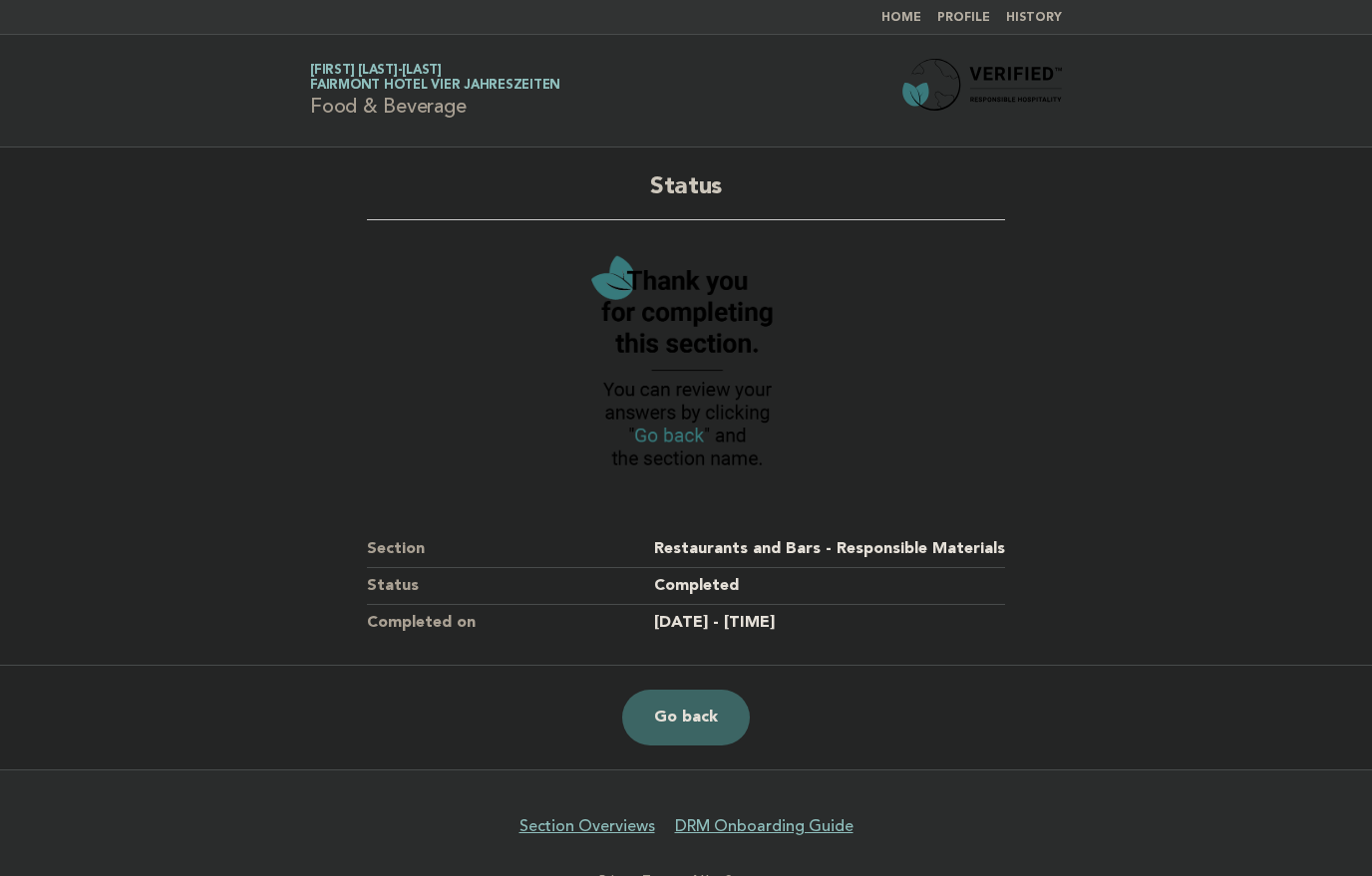 click on "Home" at bounding box center [901, 18] 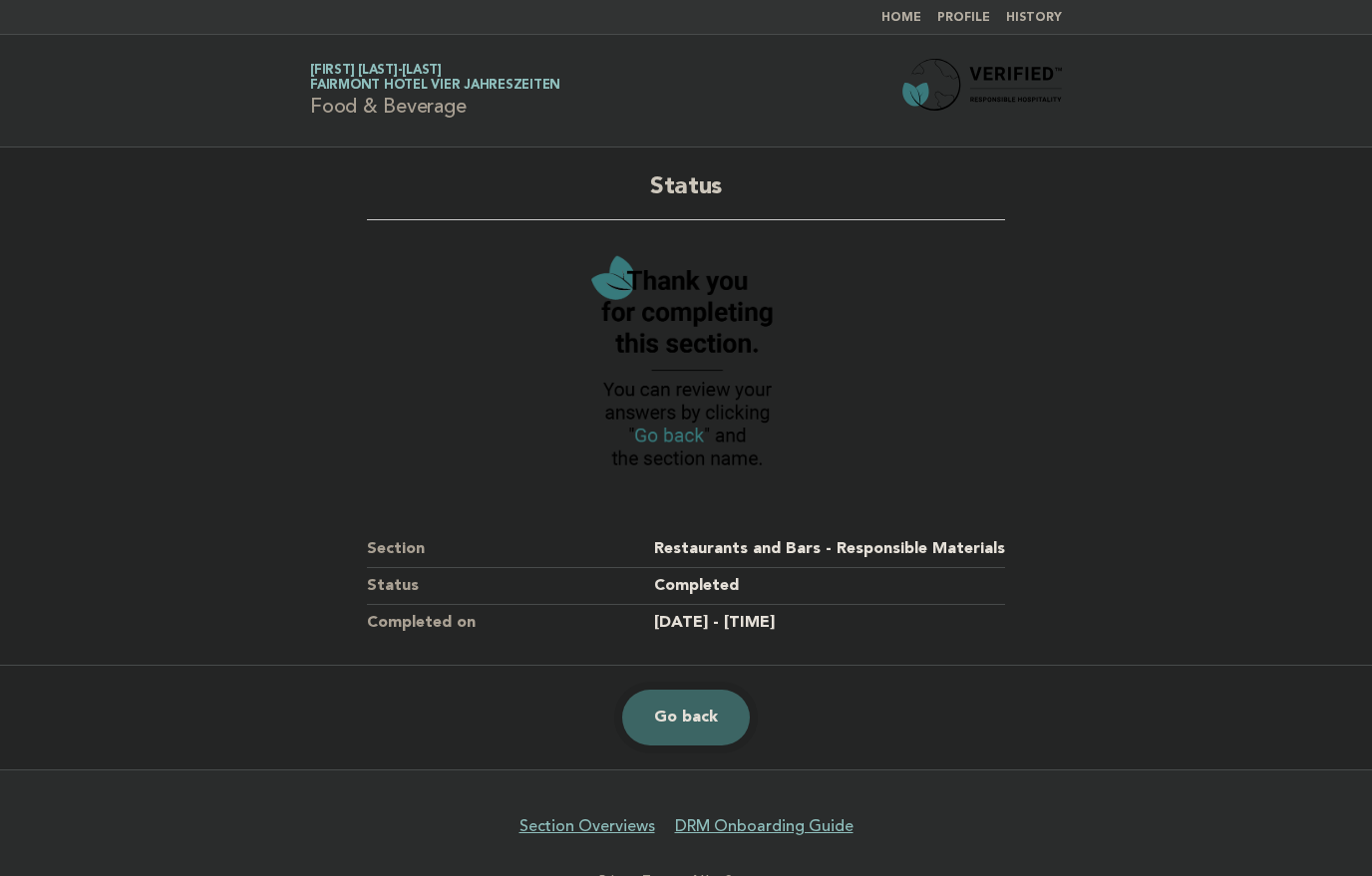 click on "Go back" at bounding box center [686, 718] 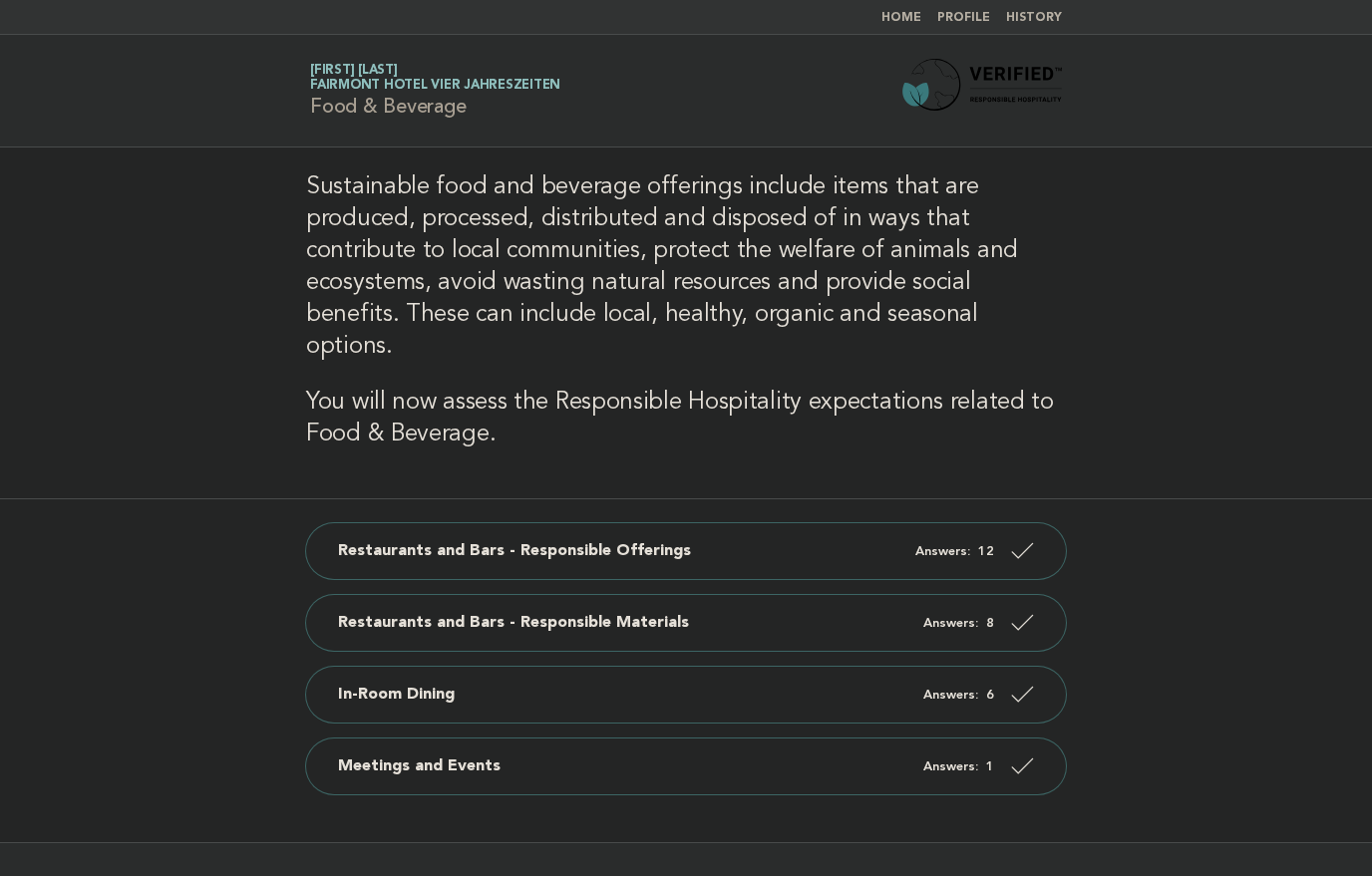 scroll, scrollTop: 0, scrollLeft: 0, axis: both 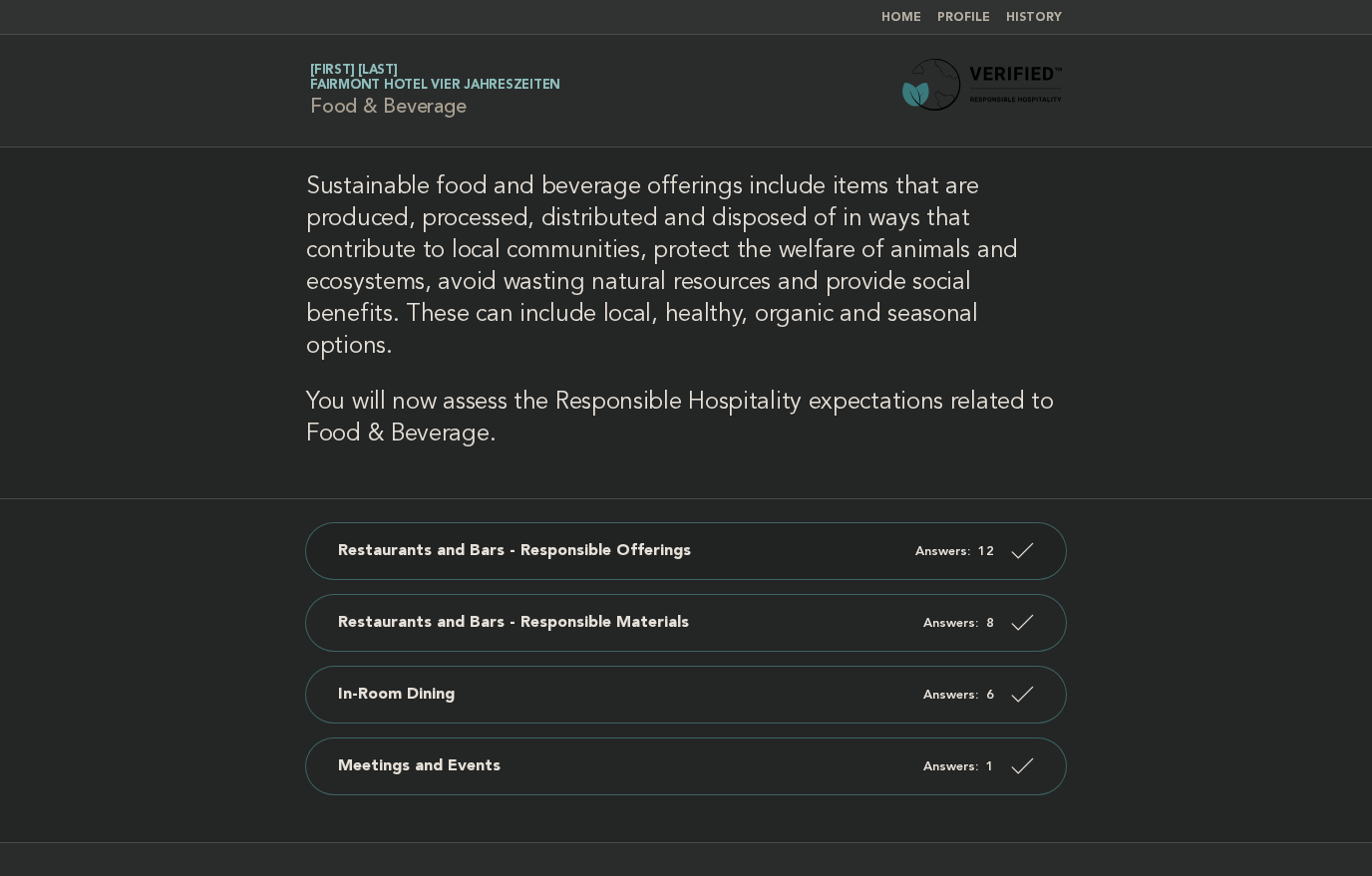 click on "Restaurants and Bars - Responsible Offerings
Answers:
12" at bounding box center [686, 551] 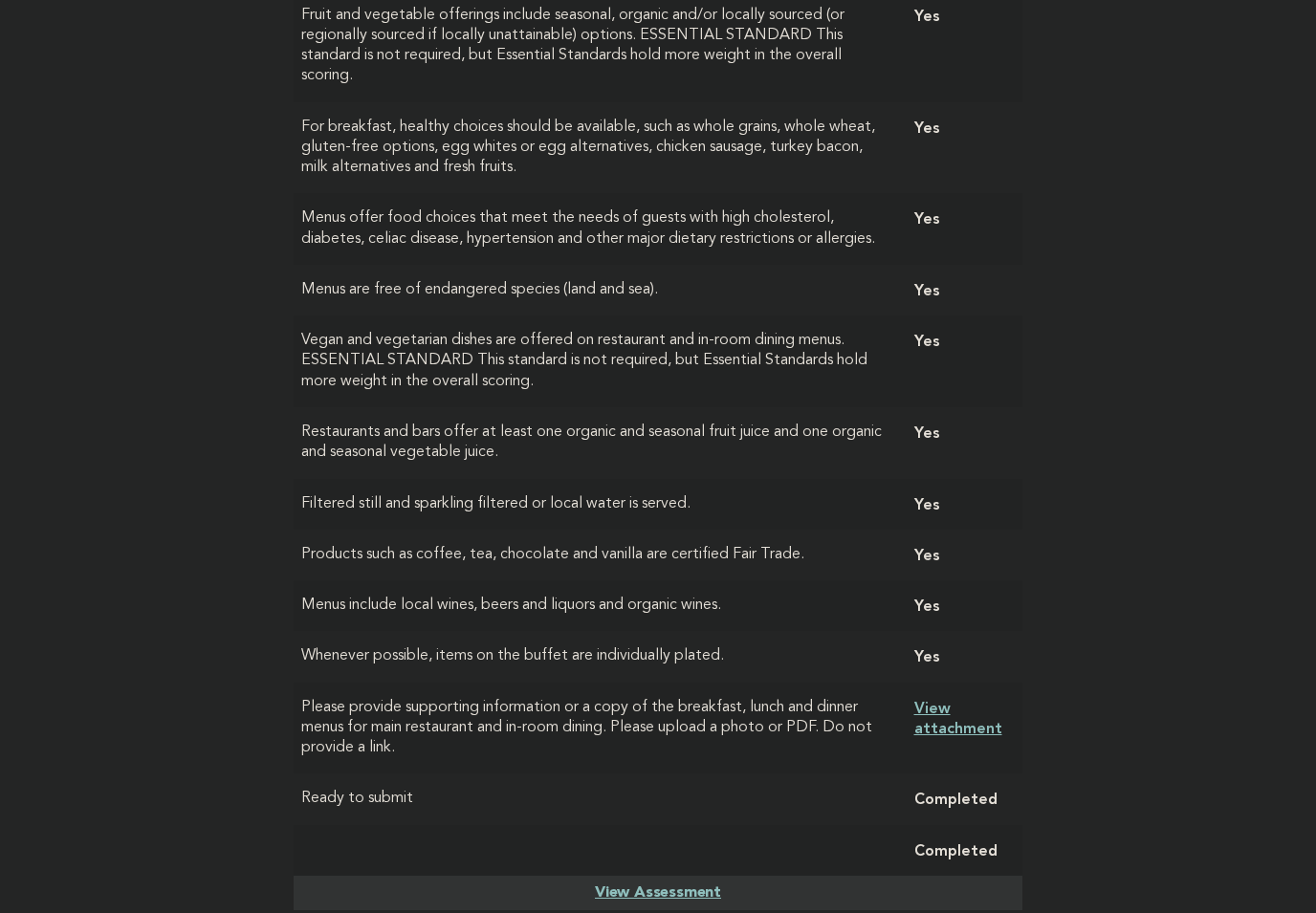 scroll, scrollTop: 384, scrollLeft: 0, axis: vertical 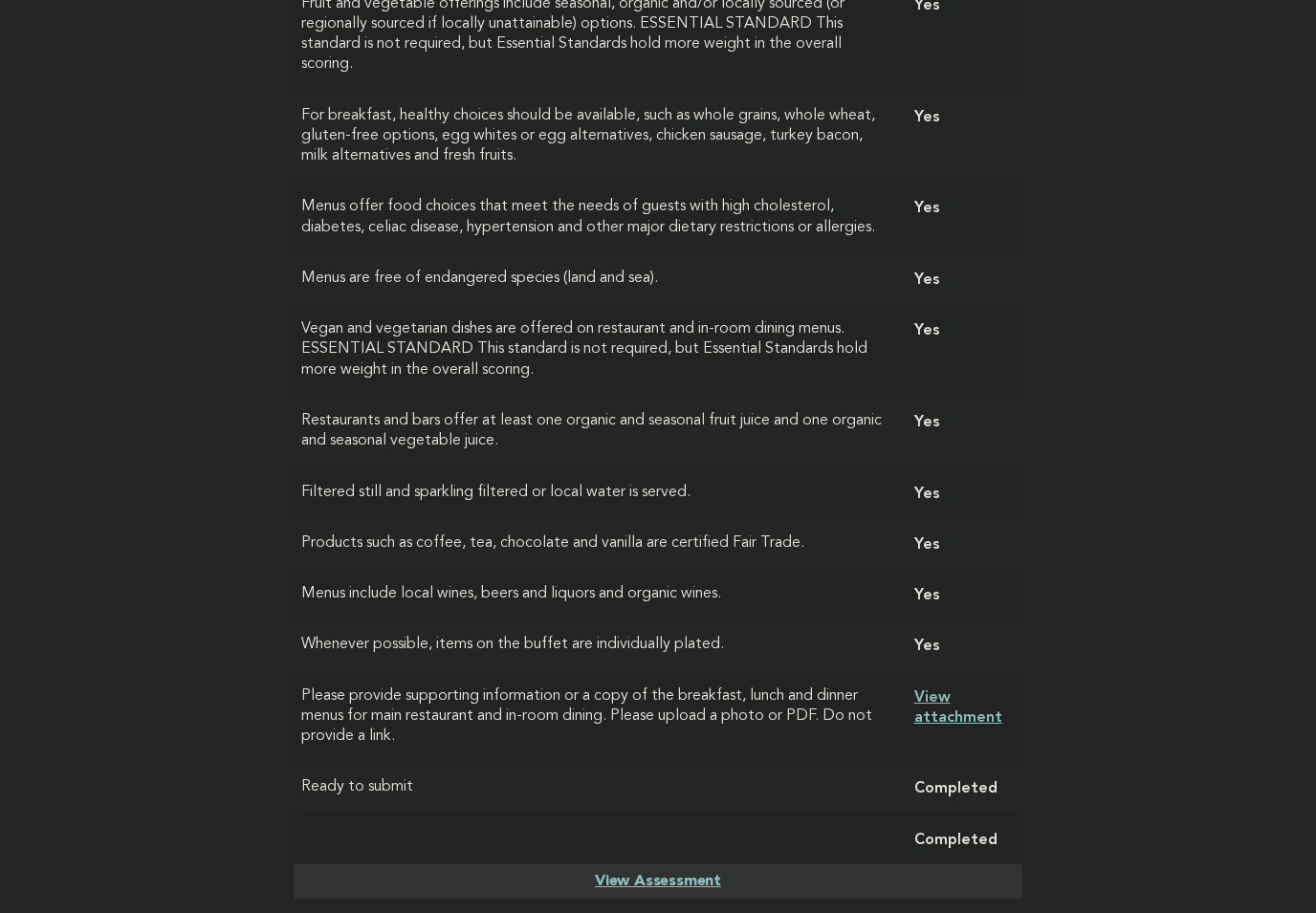 click on "View attachment" at bounding box center (958, 706) 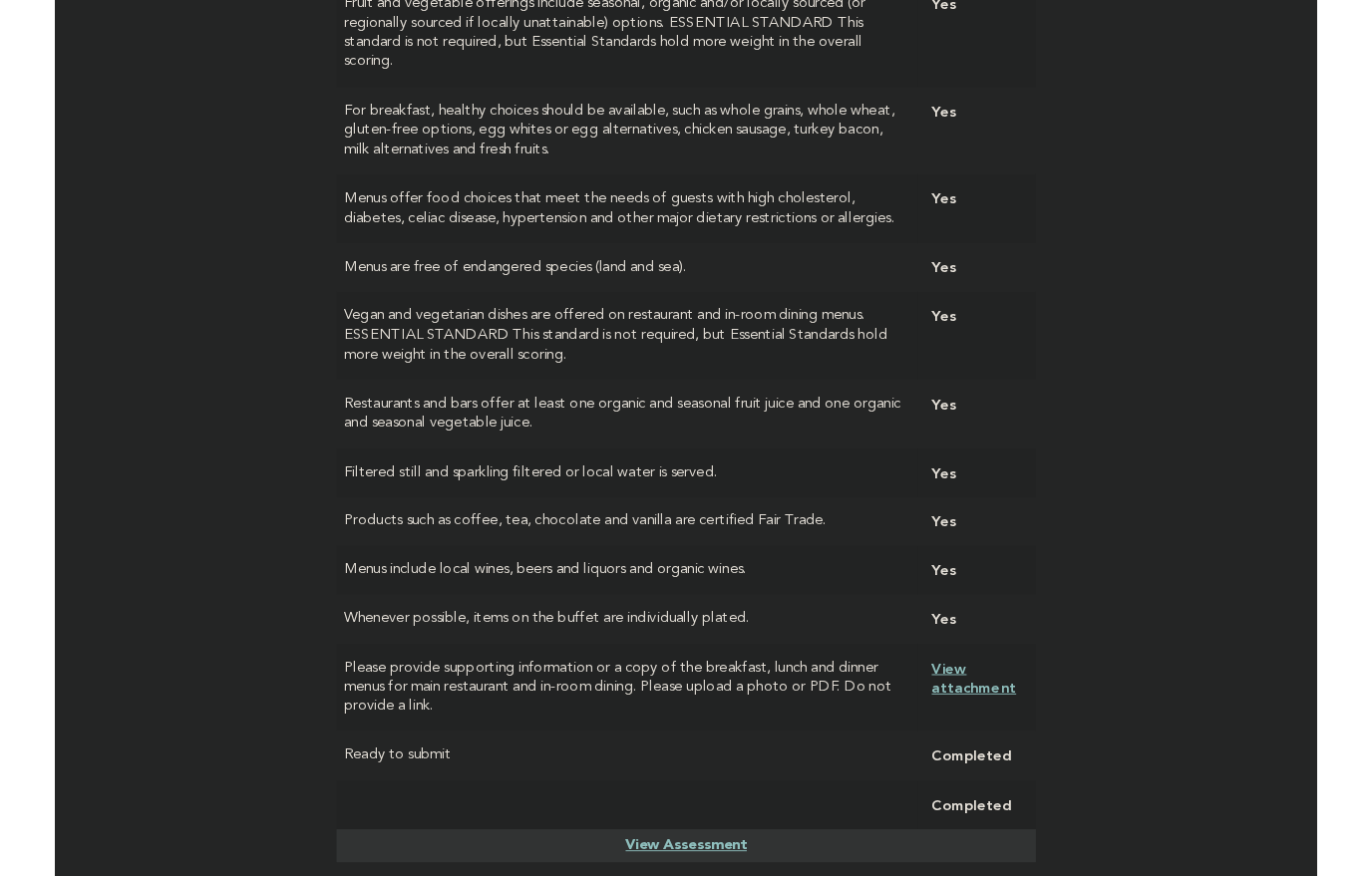 scroll, scrollTop: 476, scrollLeft: 0, axis: vertical 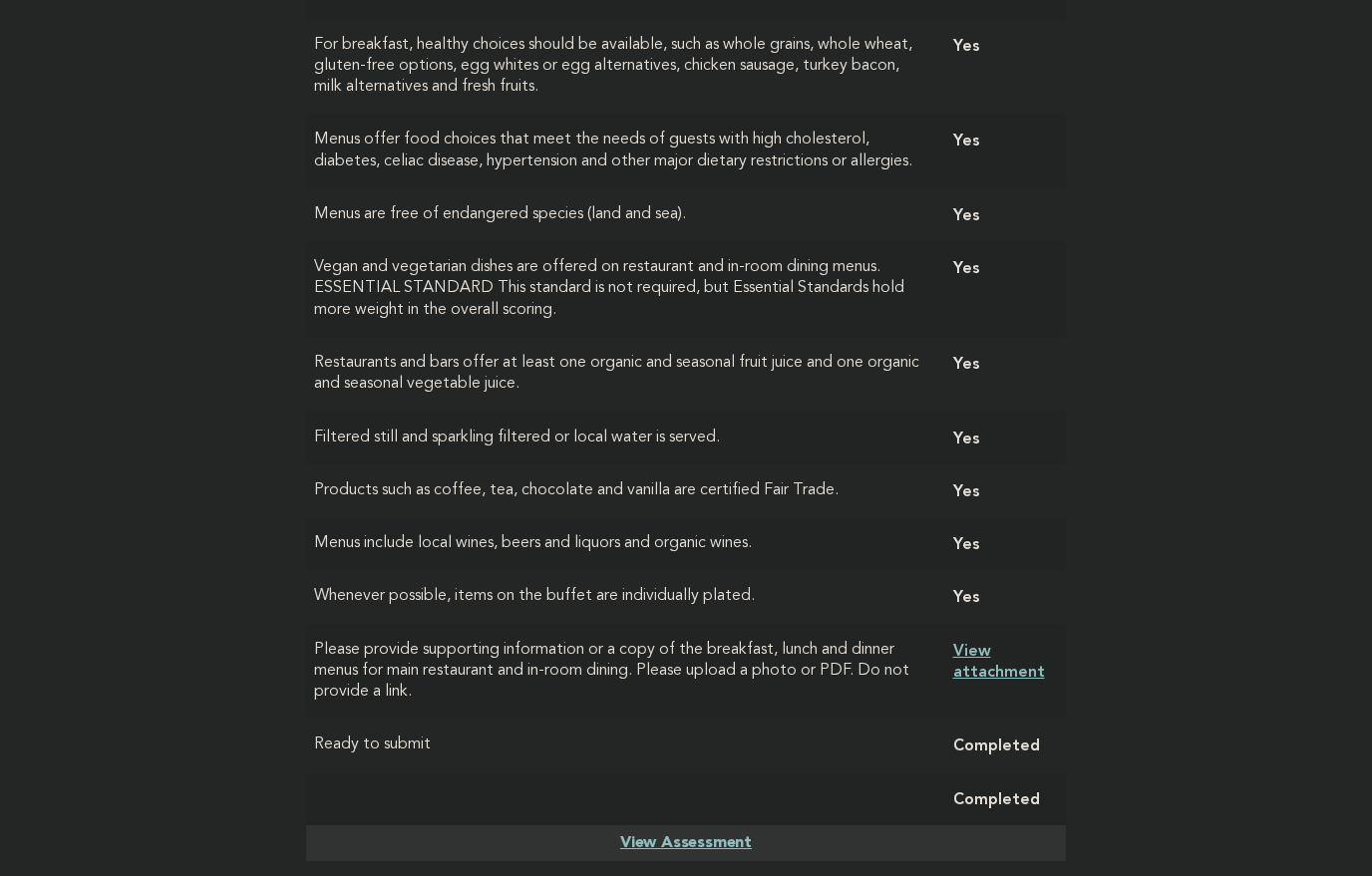 click on "View Assessment" at bounding box center [686, 843] 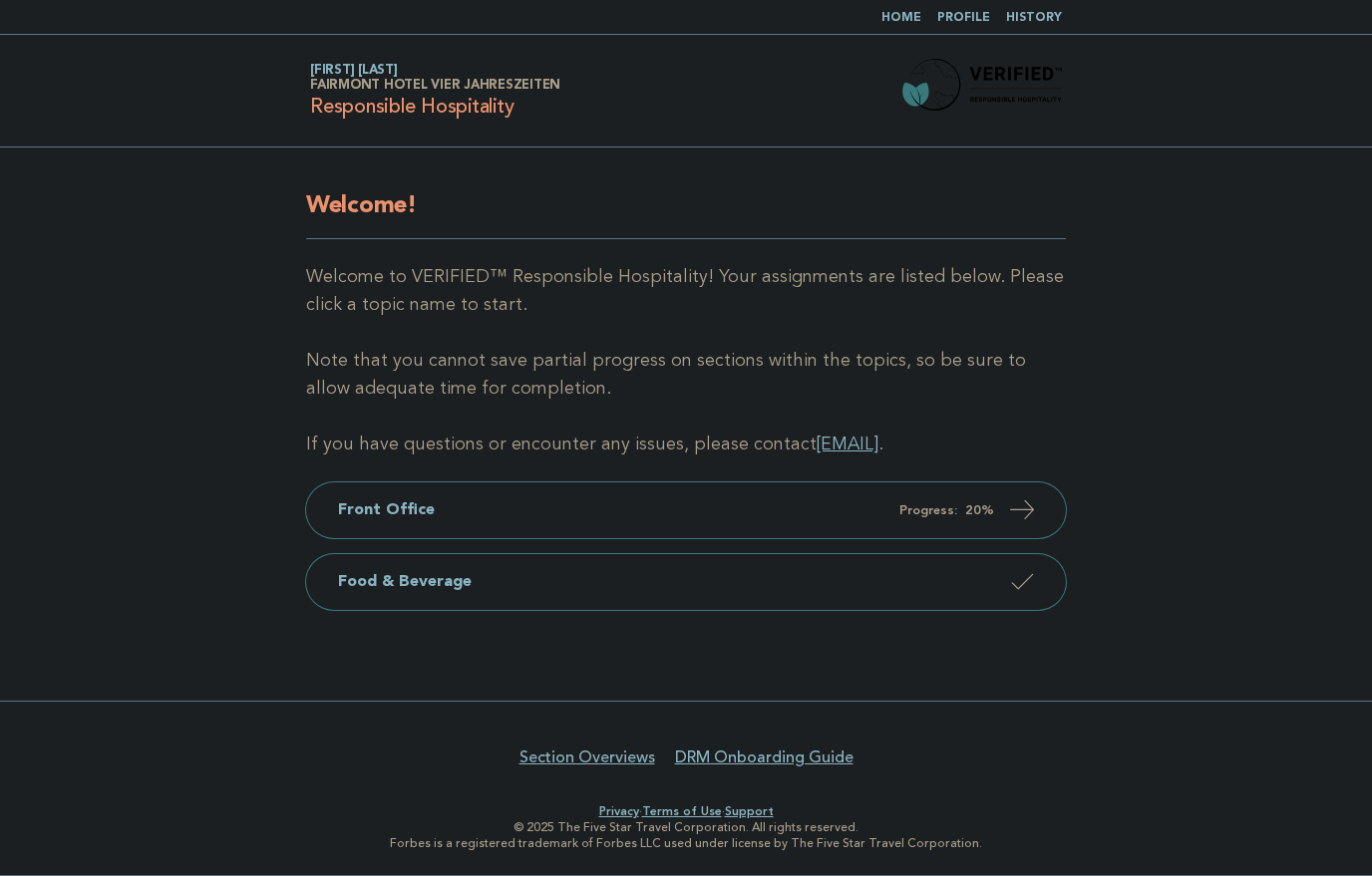 scroll, scrollTop: 0, scrollLeft: 0, axis: both 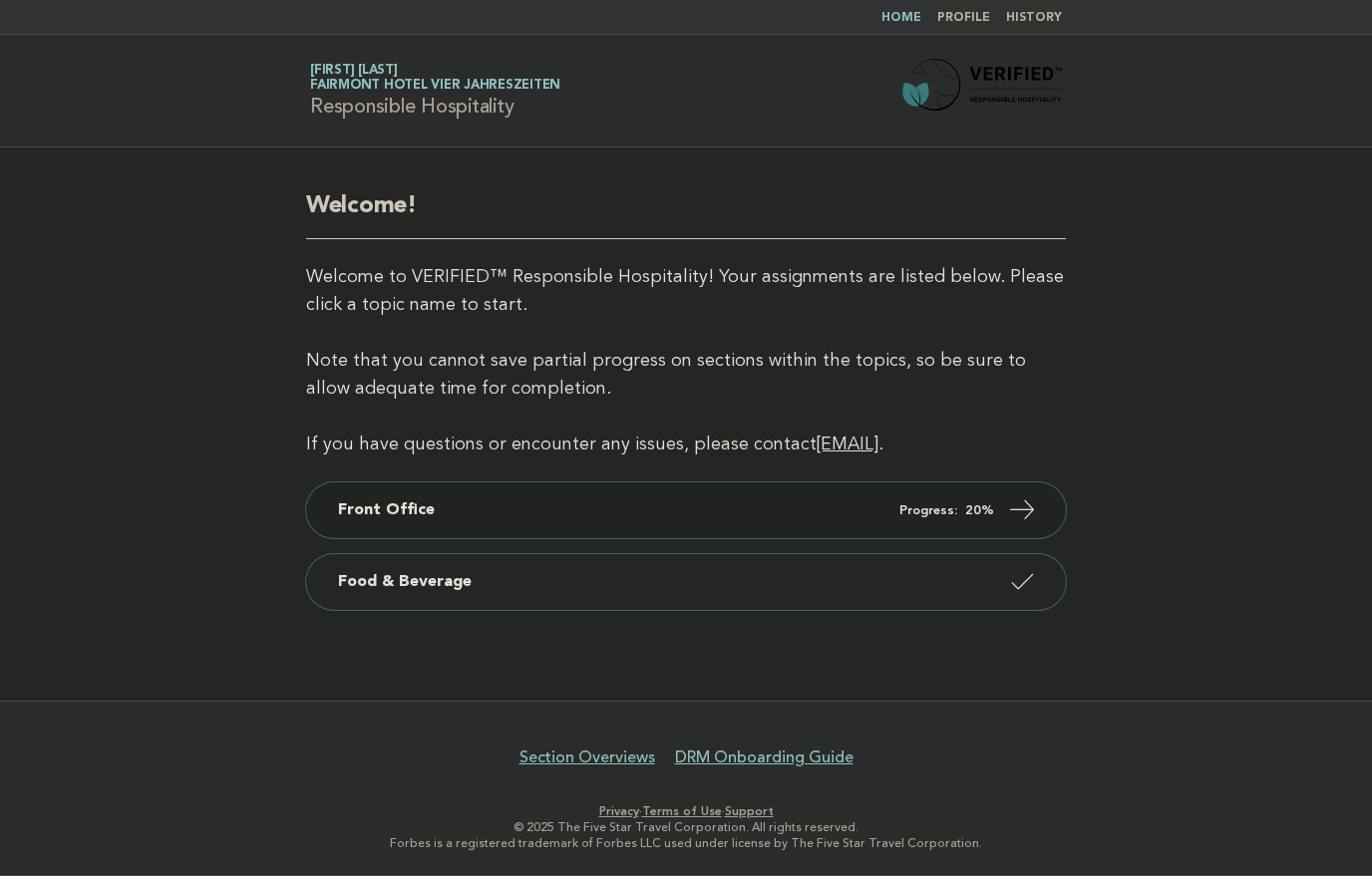 click on "Progress:" at bounding box center [928, 510] 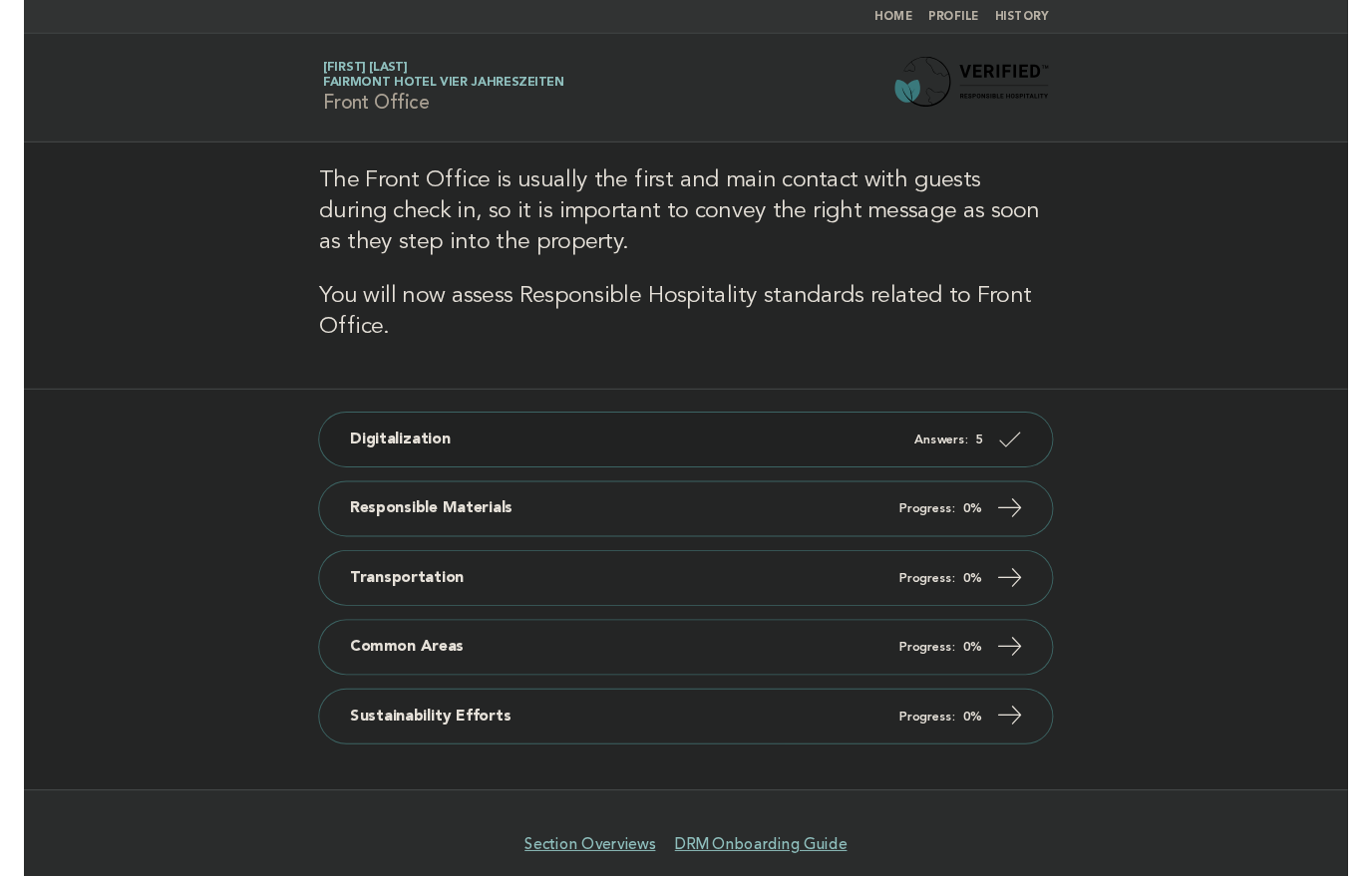 scroll, scrollTop: 32, scrollLeft: 0, axis: vertical 